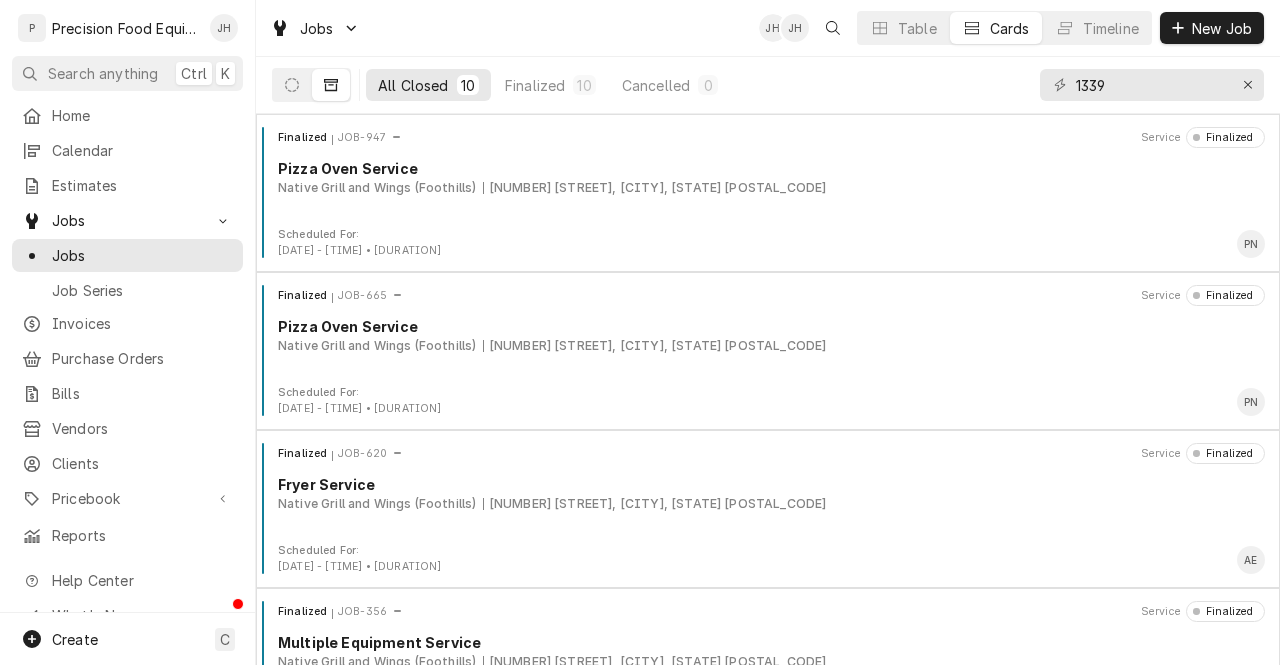 scroll, scrollTop: 0, scrollLeft: 0, axis: both 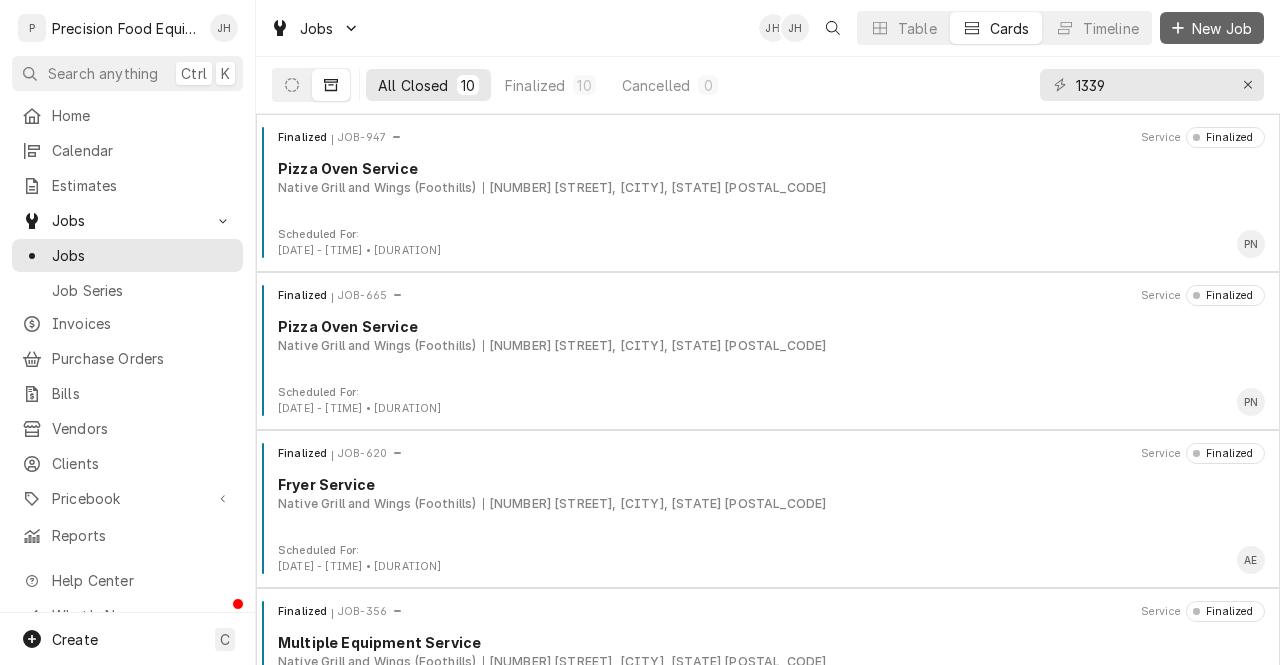 click on "New Job" at bounding box center (1222, 28) 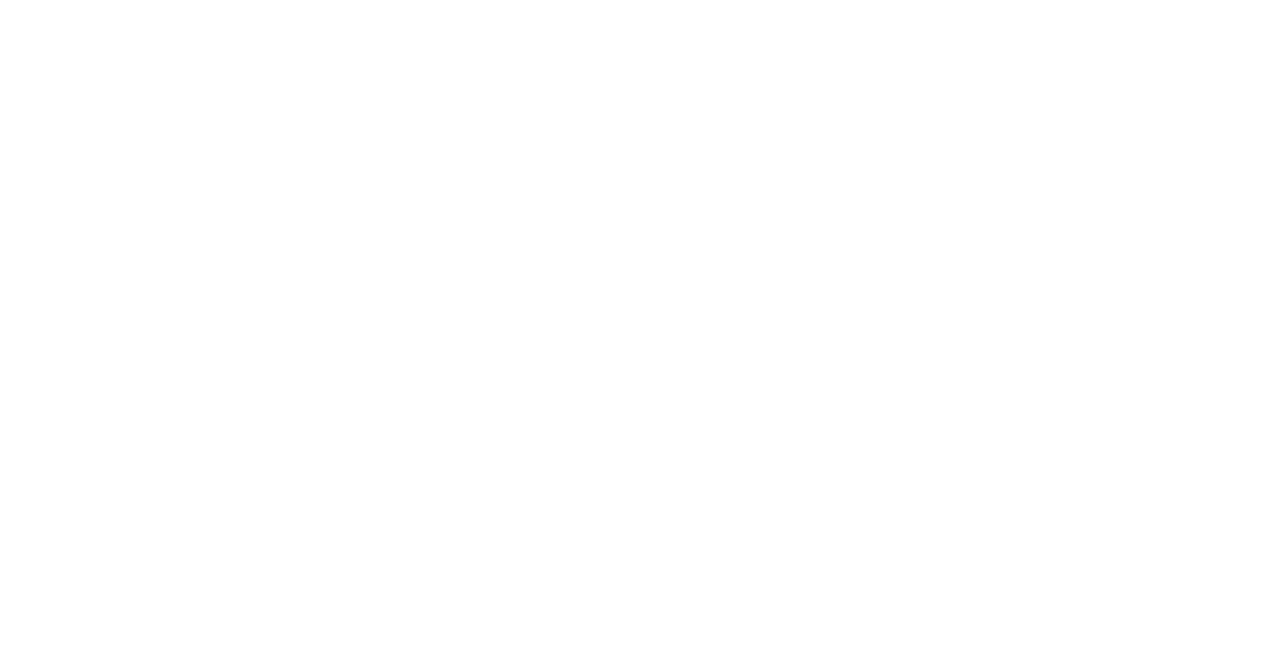 scroll, scrollTop: 0, scrollLeft: 0, axis: both 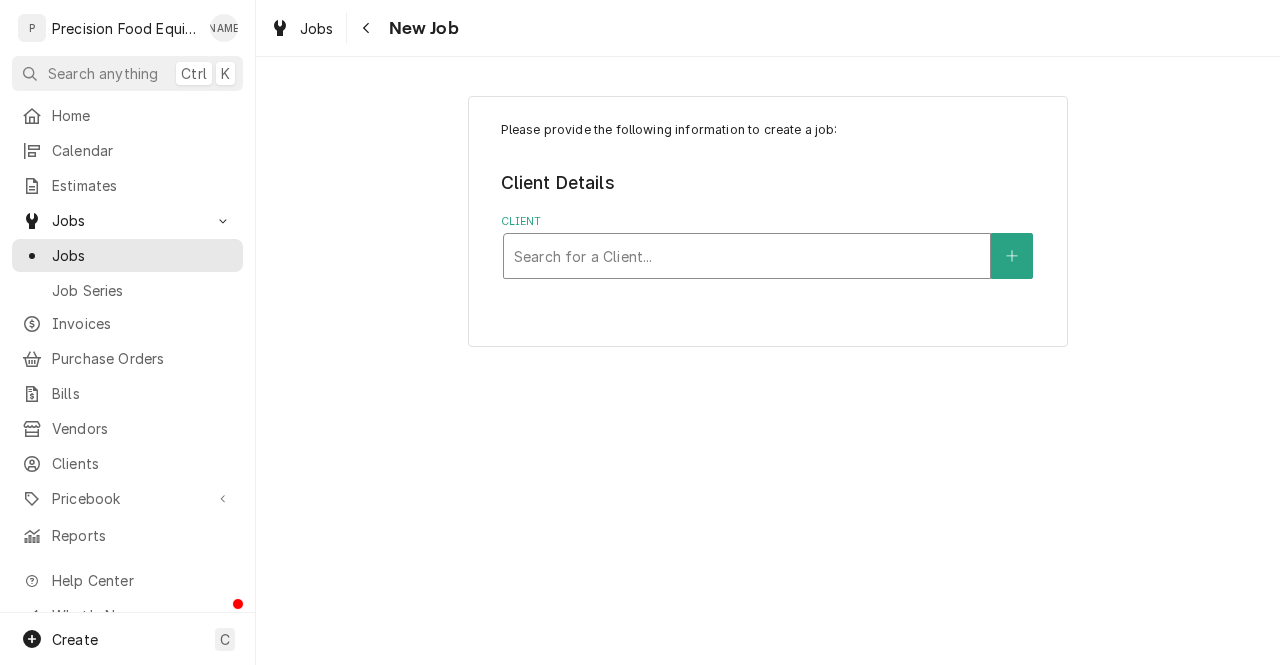 drag, startPoint x: 755, startPoint y: 232, endPoint x: 747, endPoint y: 259, distance: 28.160255 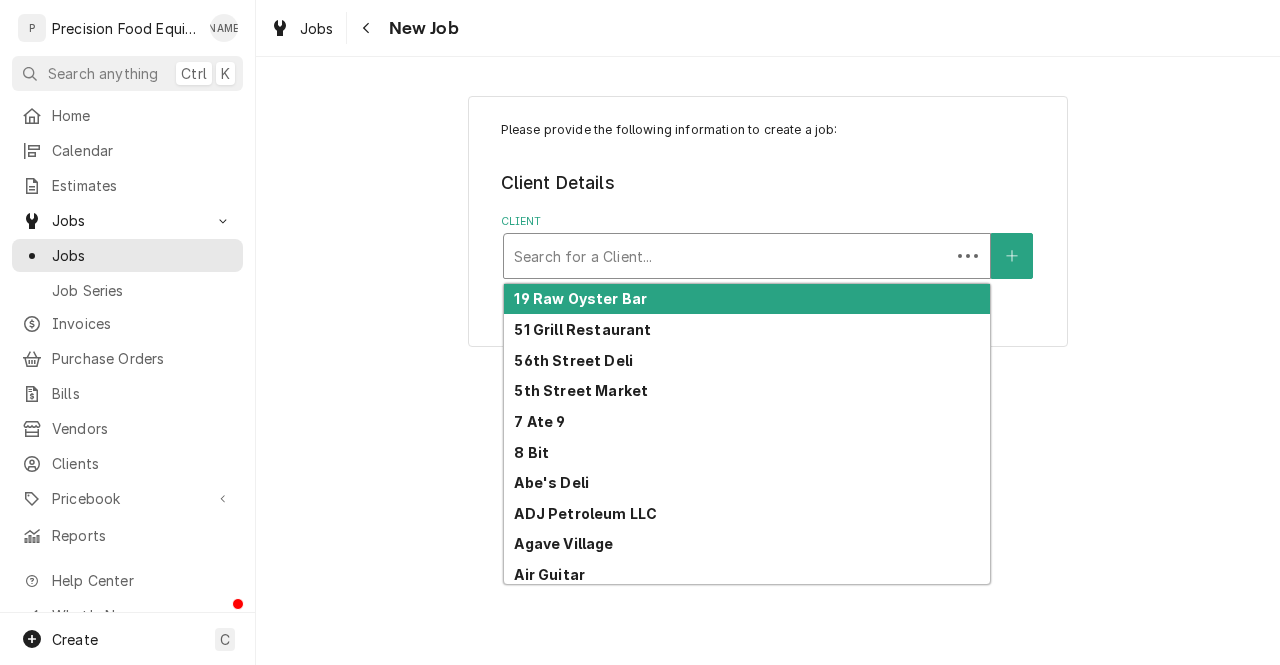 click at bounding box center [727, 256] 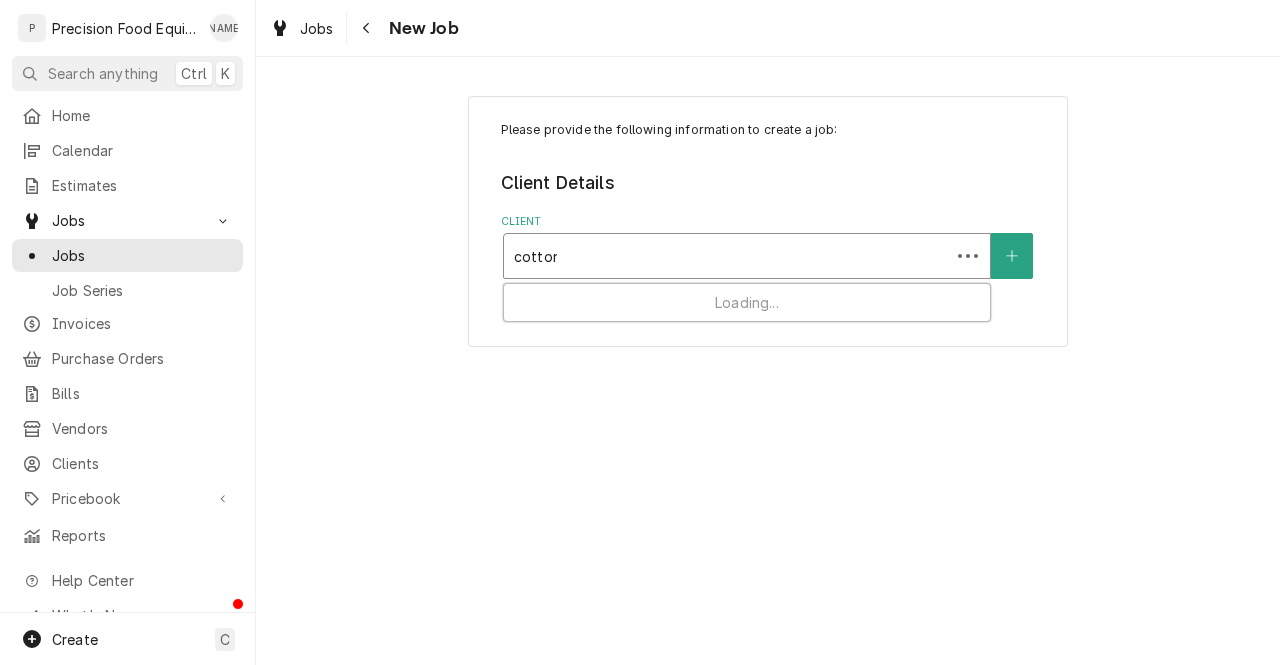 type on "cotton" 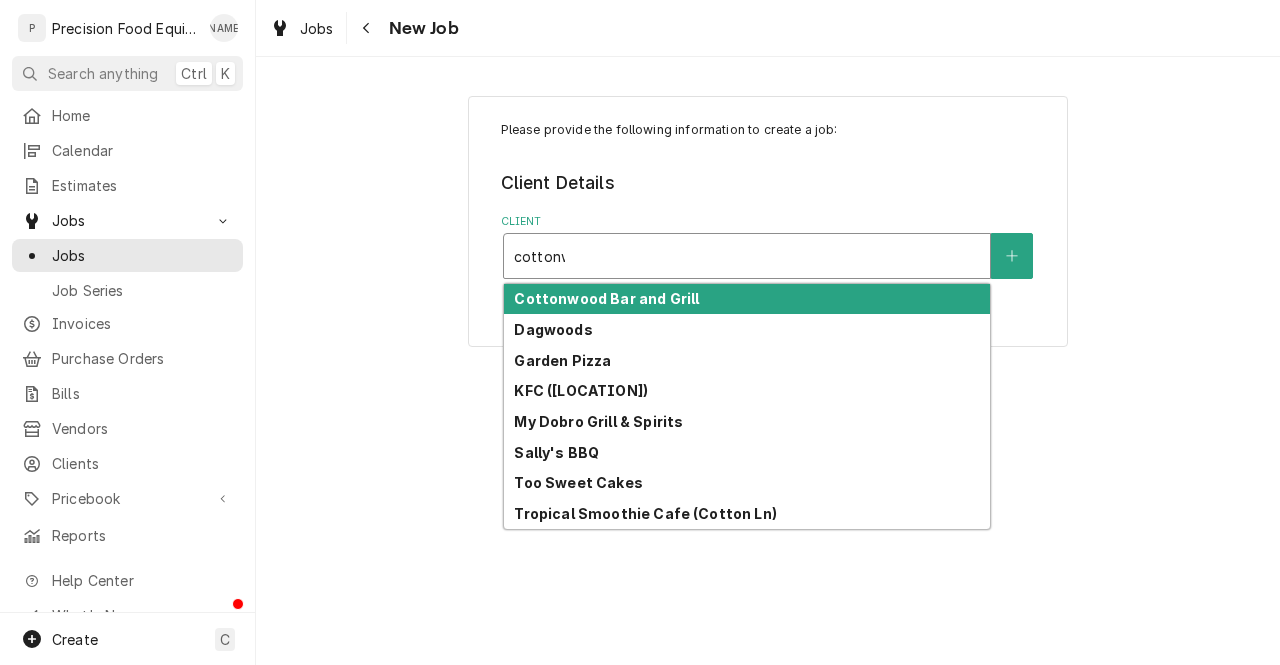 click on "Cottonwood Bar and Grill" at bounding box center (747, 299) 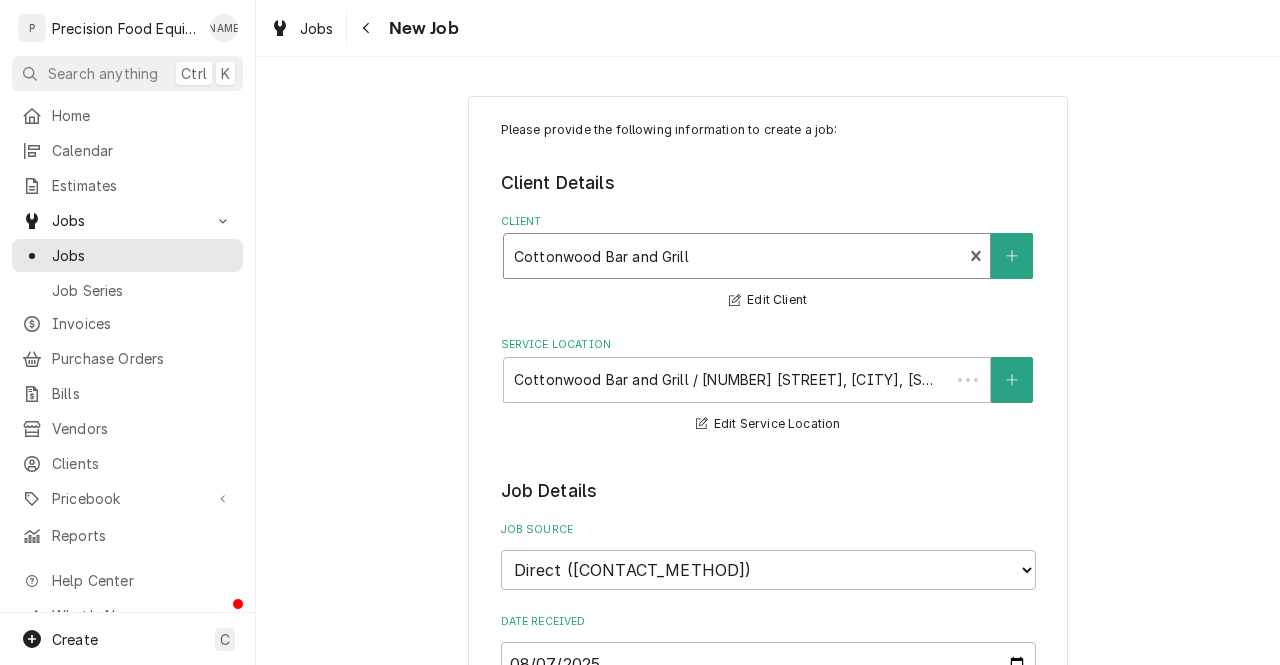 type on "x" 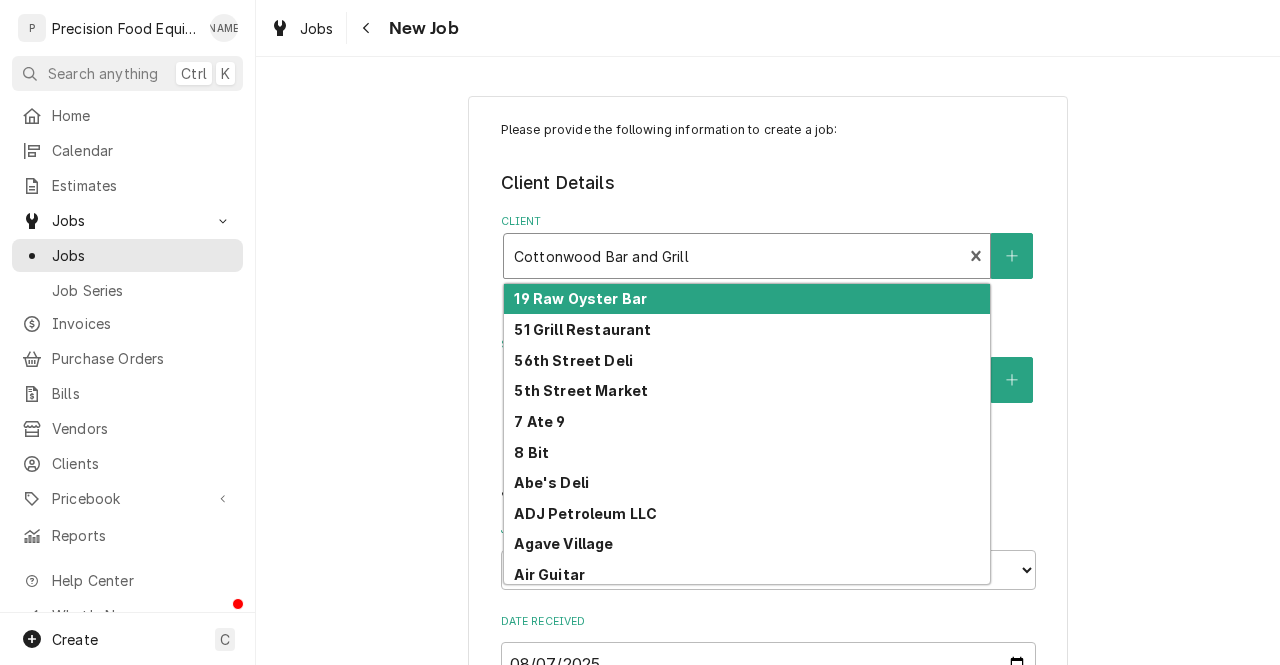 click at bounding box center (733, 256) 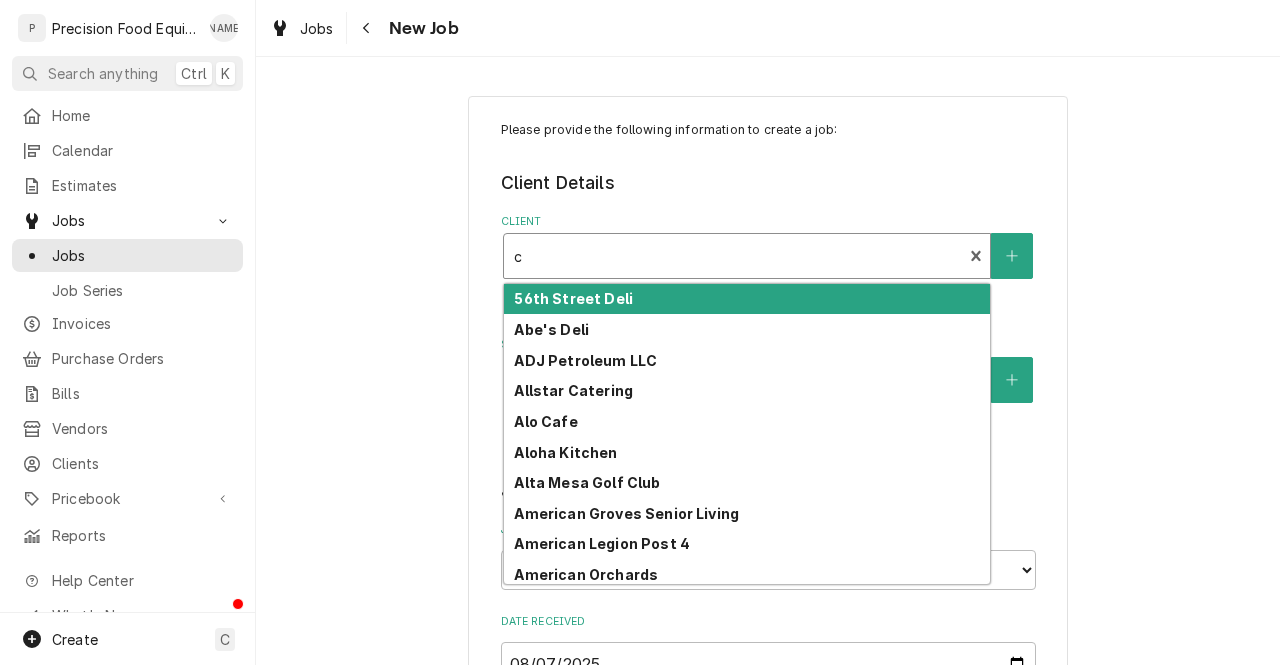 type on "co" 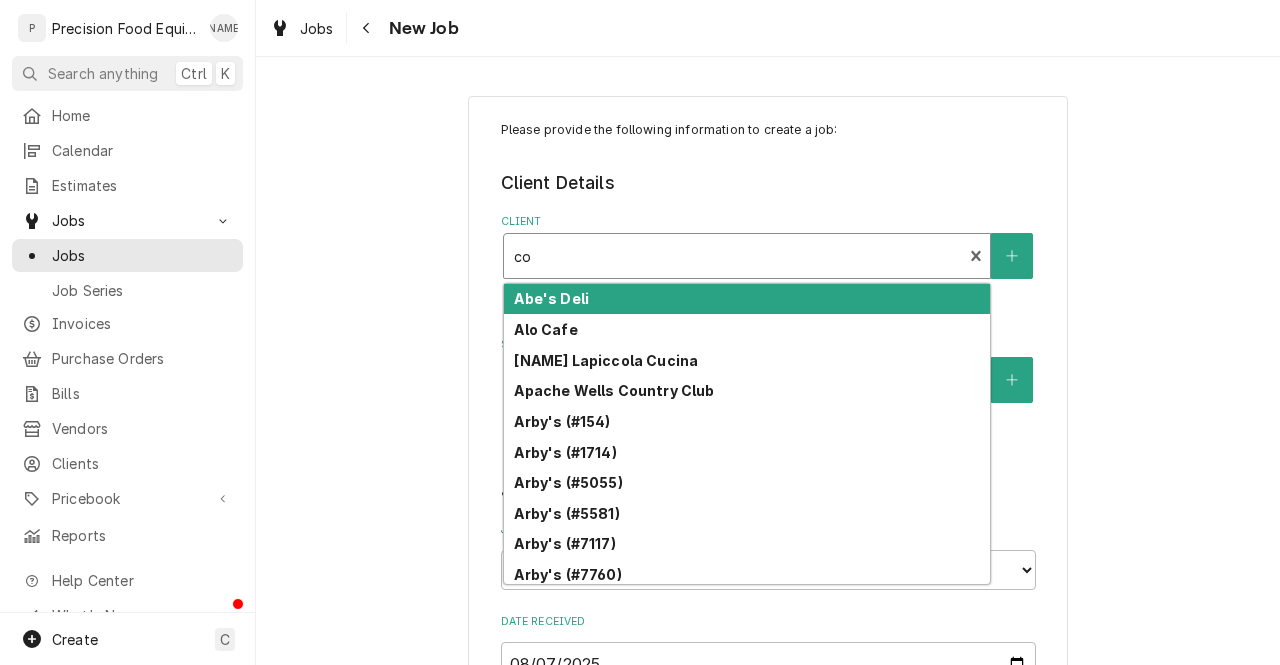 type on "cot" 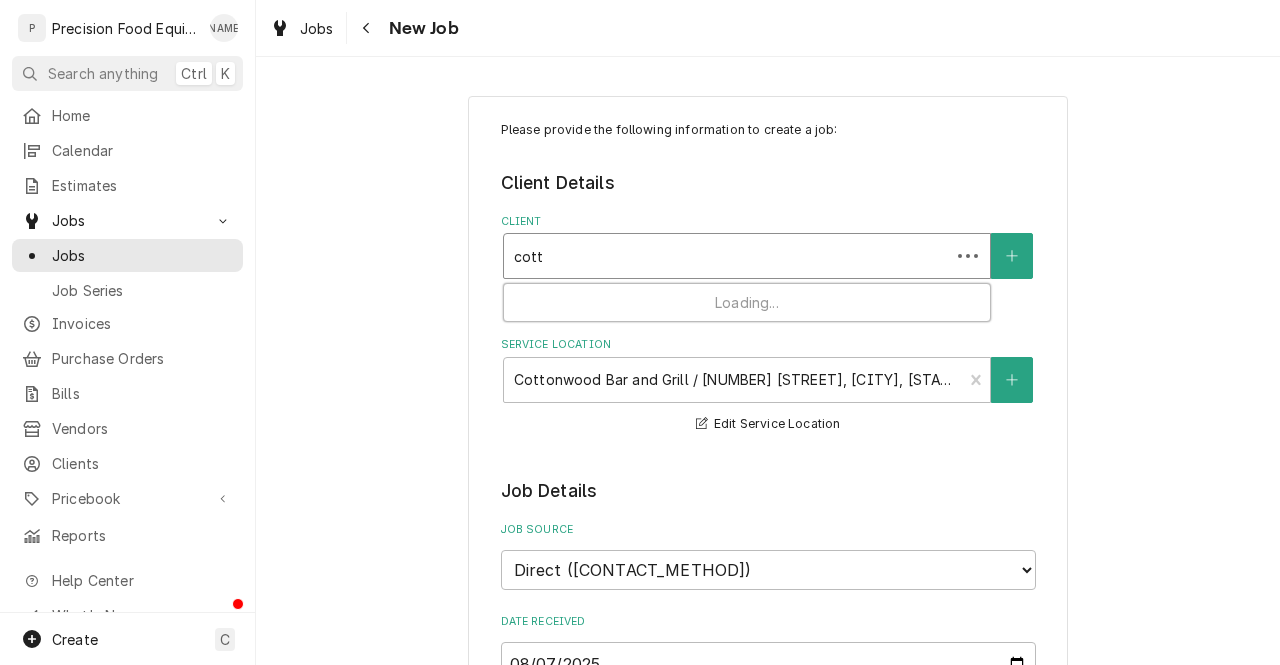 type on "cott" 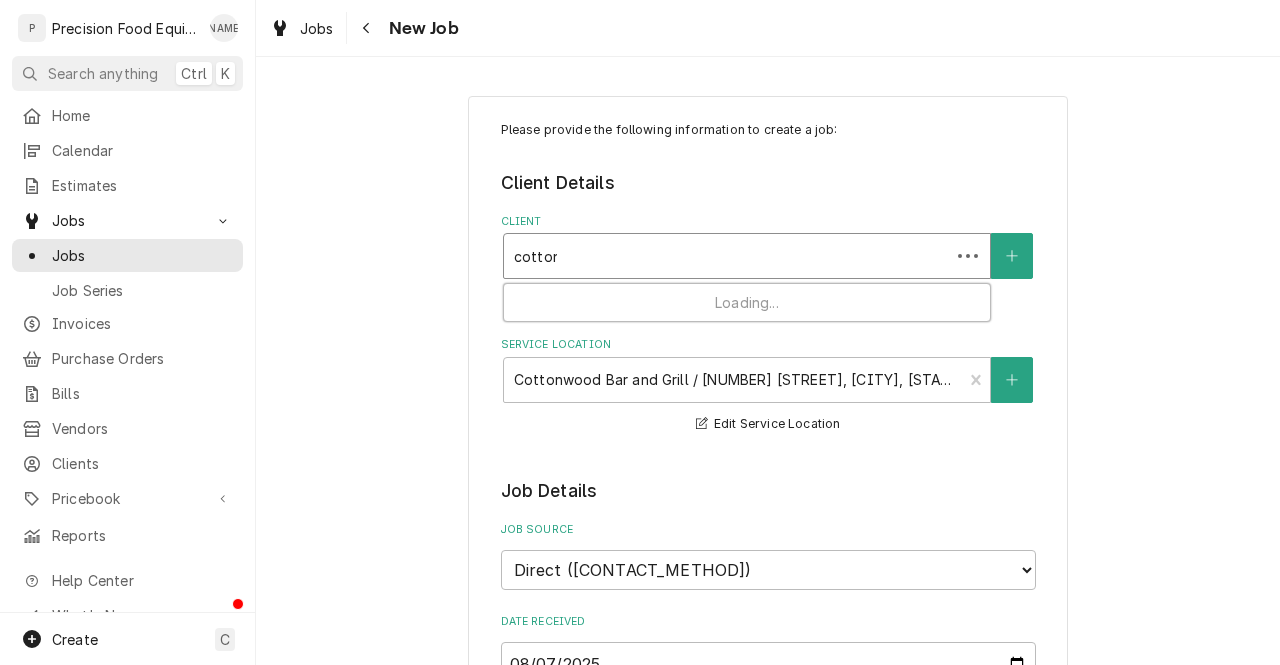 type on "cotton" 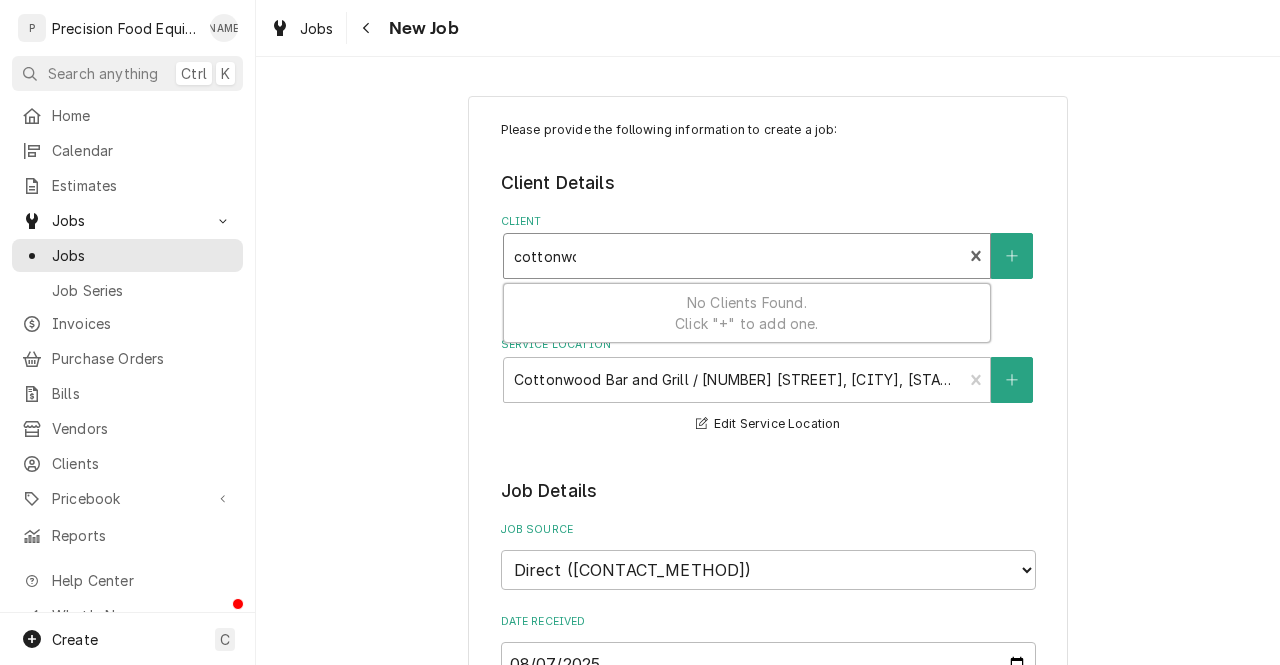 type on "cottonw" 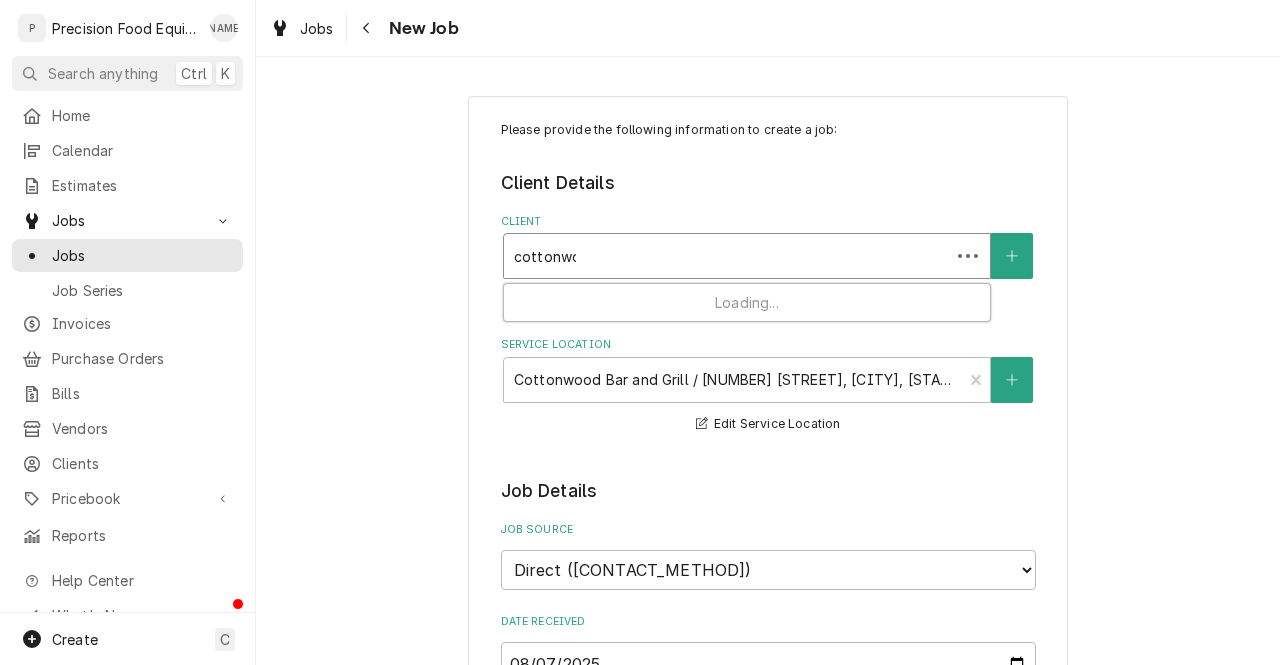 type on "cottonwo" 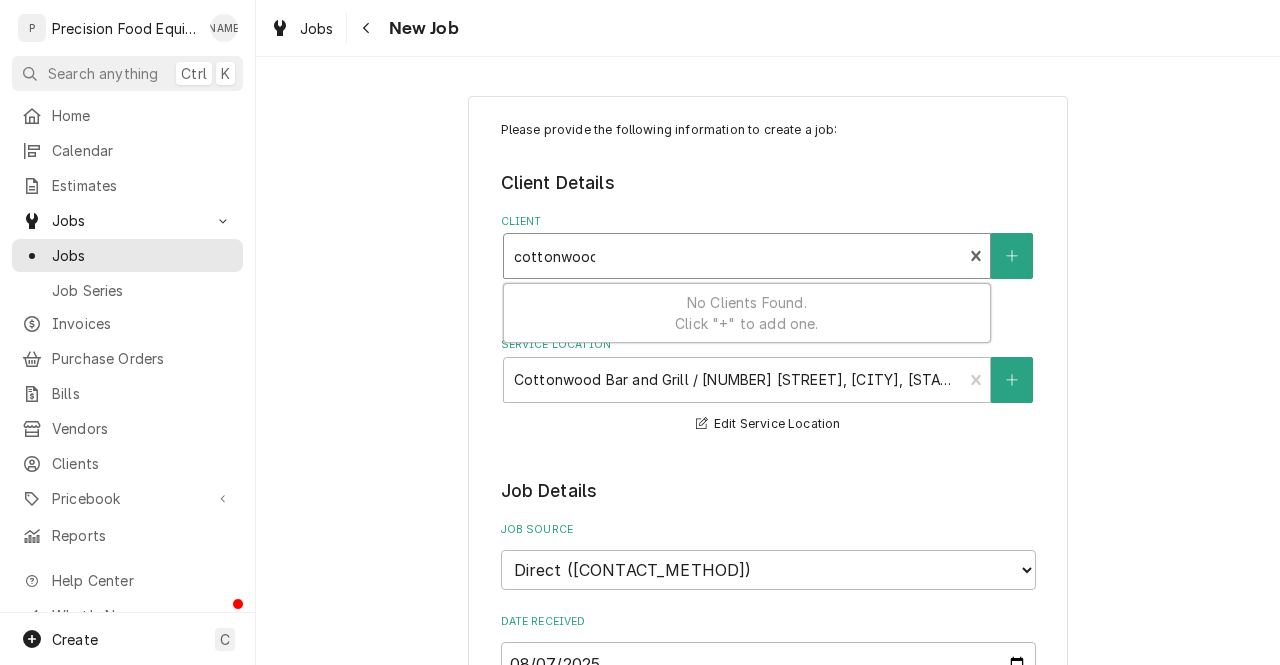 type on "cottonwoo" 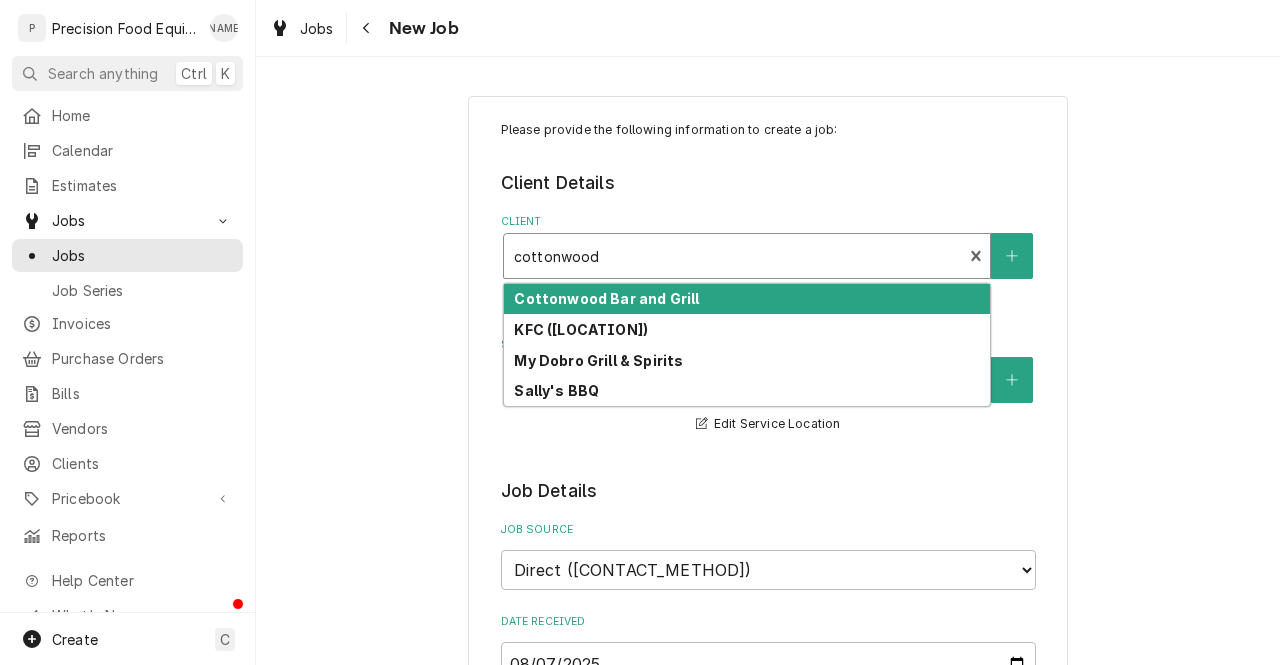 click on "Cottonwood Bar and Grill" at bounding box center [747, 299] 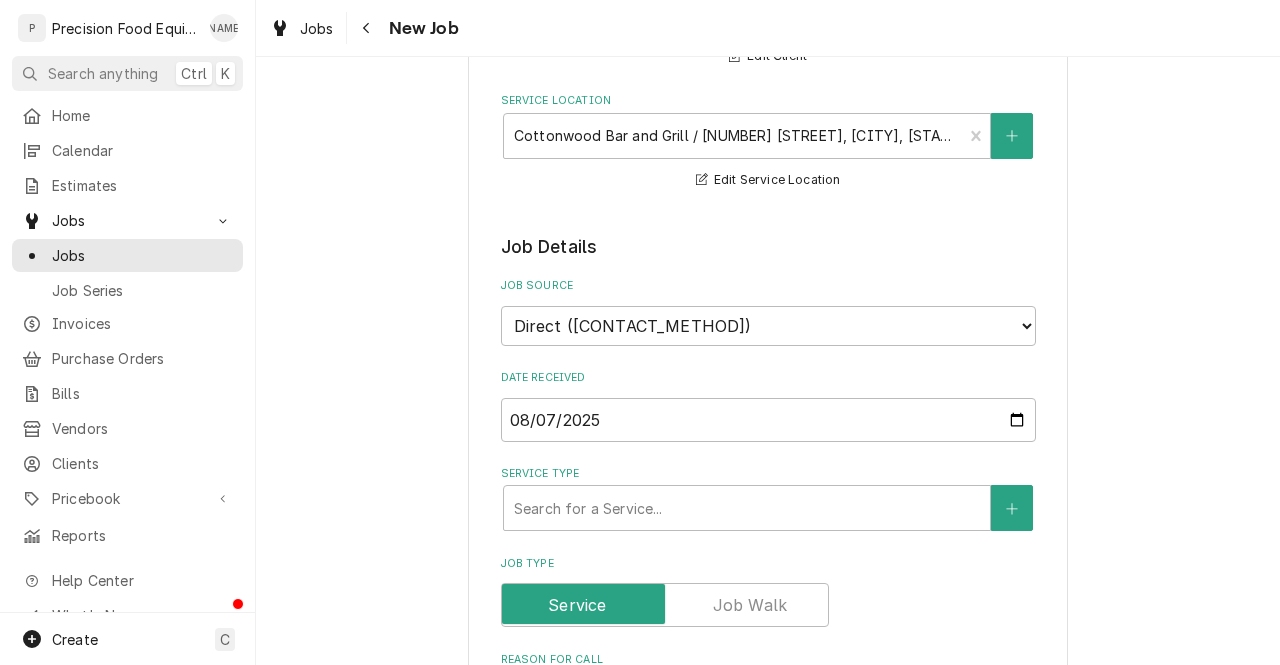 scroll, scrollTop: 278, scrollLeft: 0, axis: vertical 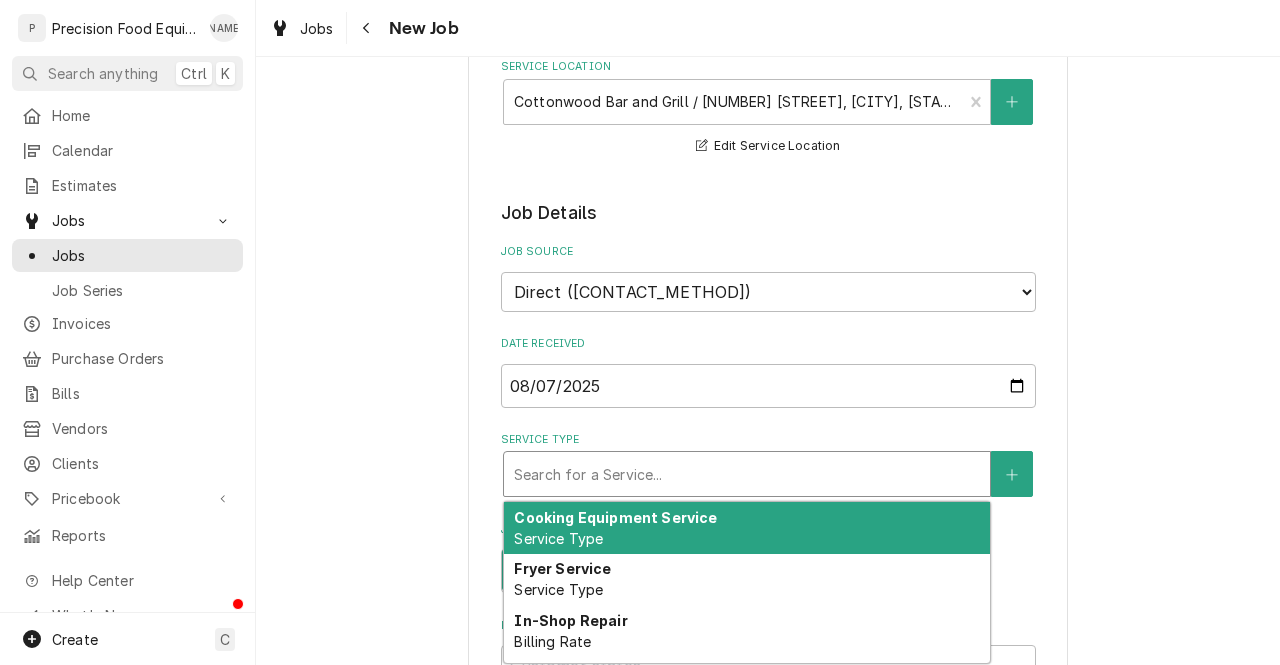 click at bounding box center [747, 474] 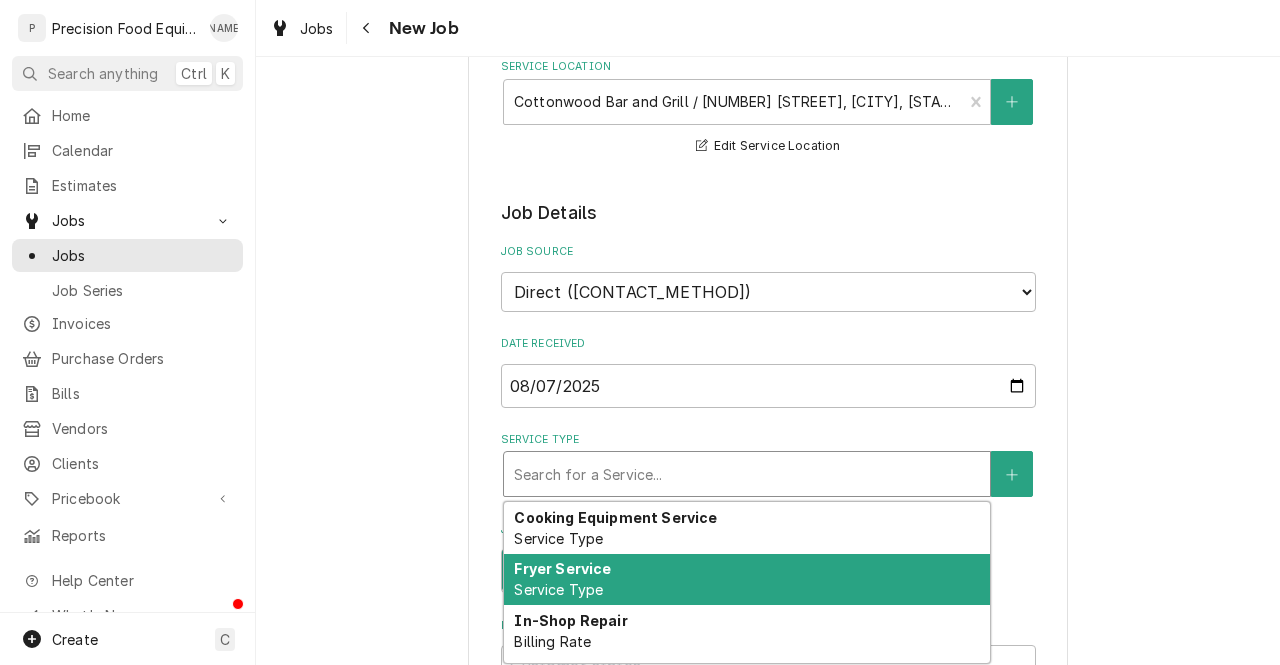 click on "Fryer Service Service Type" at bounding box center (747, 580) 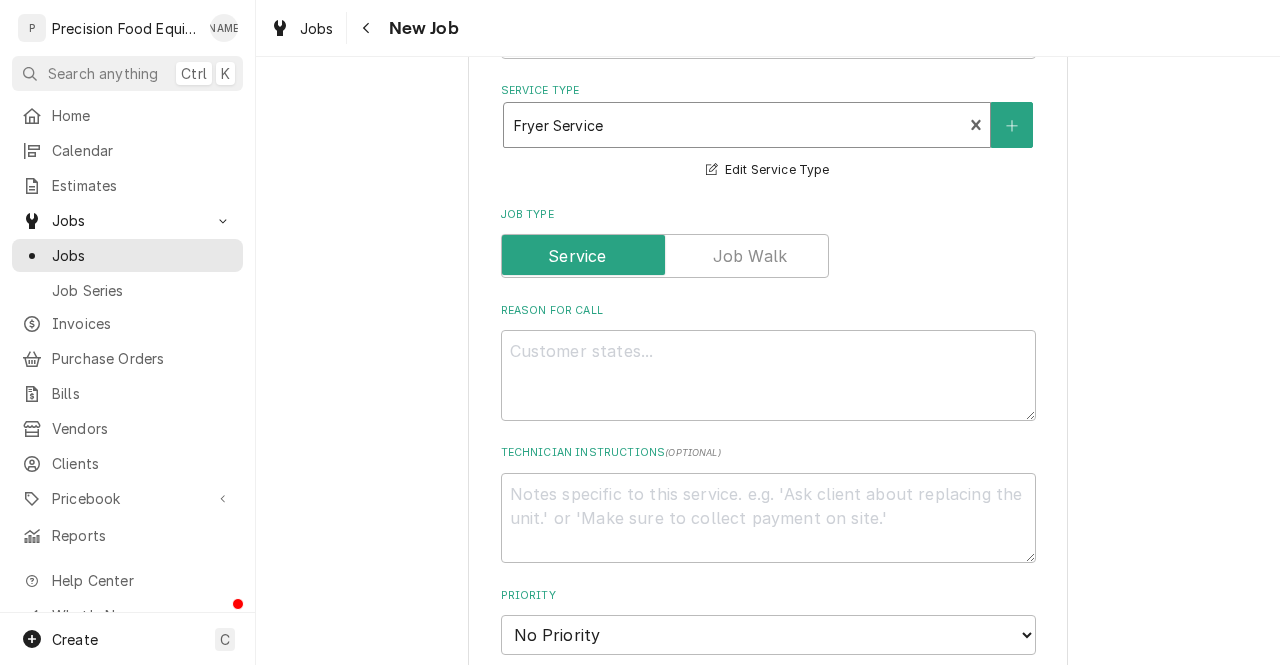 scroll, scrollTop: 630, scrollLeft: 0, axis: vertical 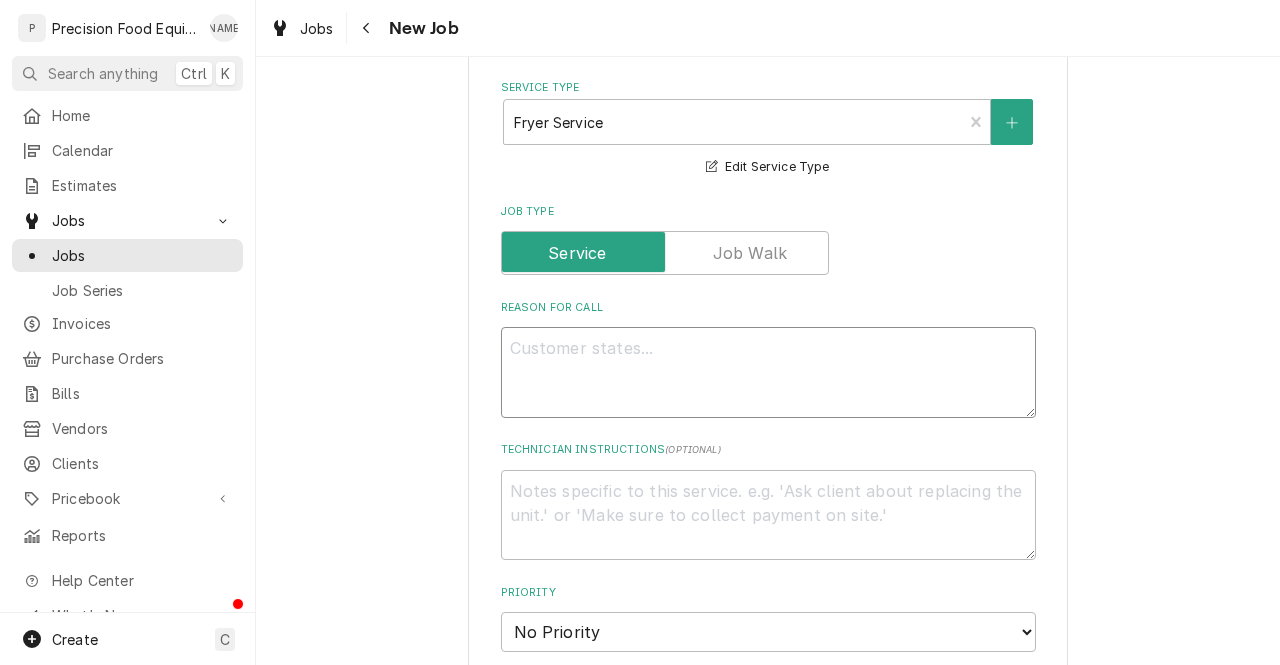 click on "Reason For Call" at bounding box center [768, 372] 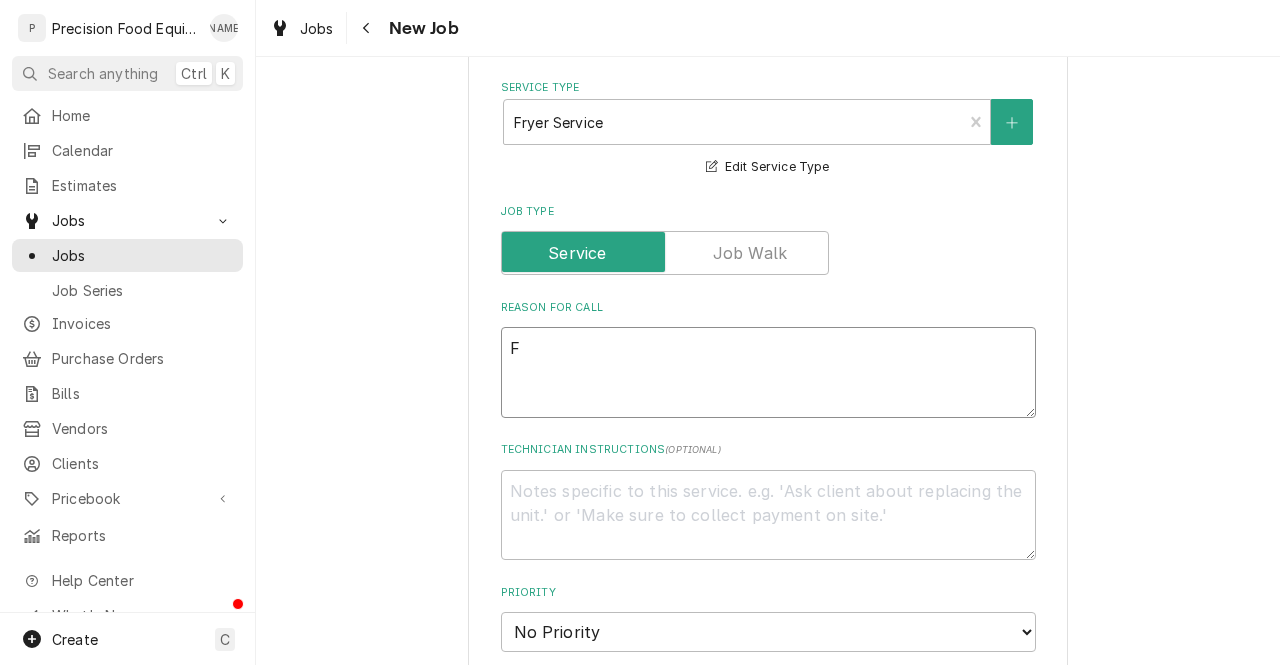 type on "x" 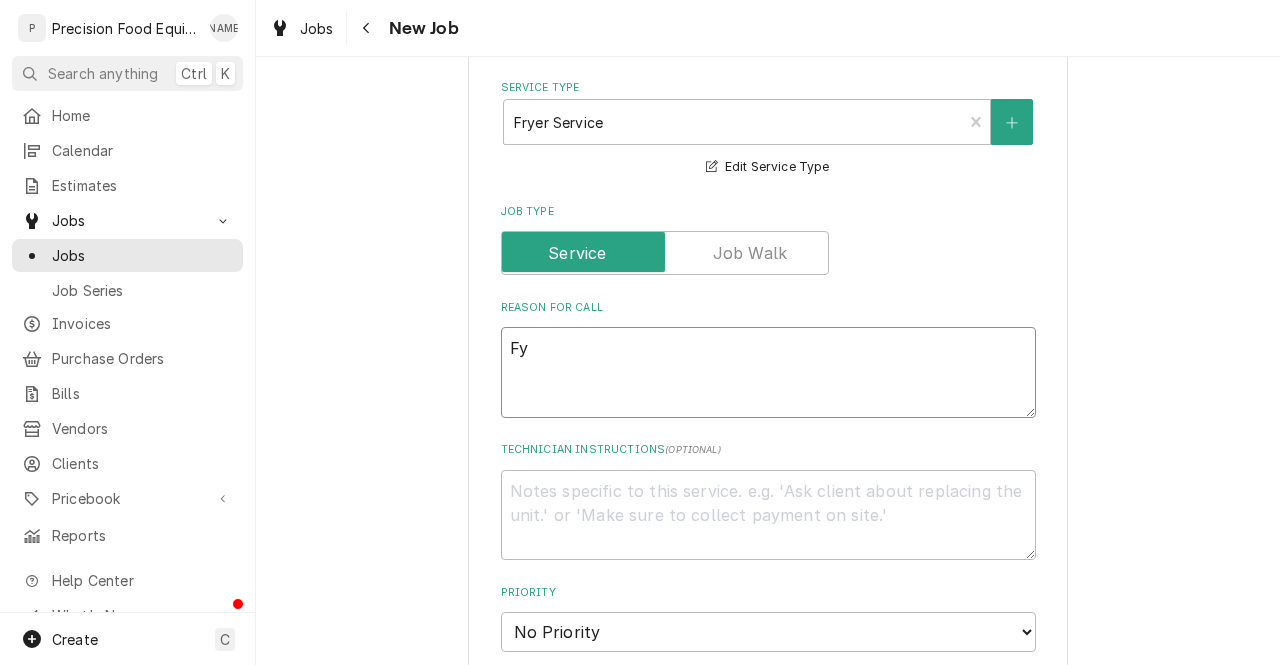 type on "x" 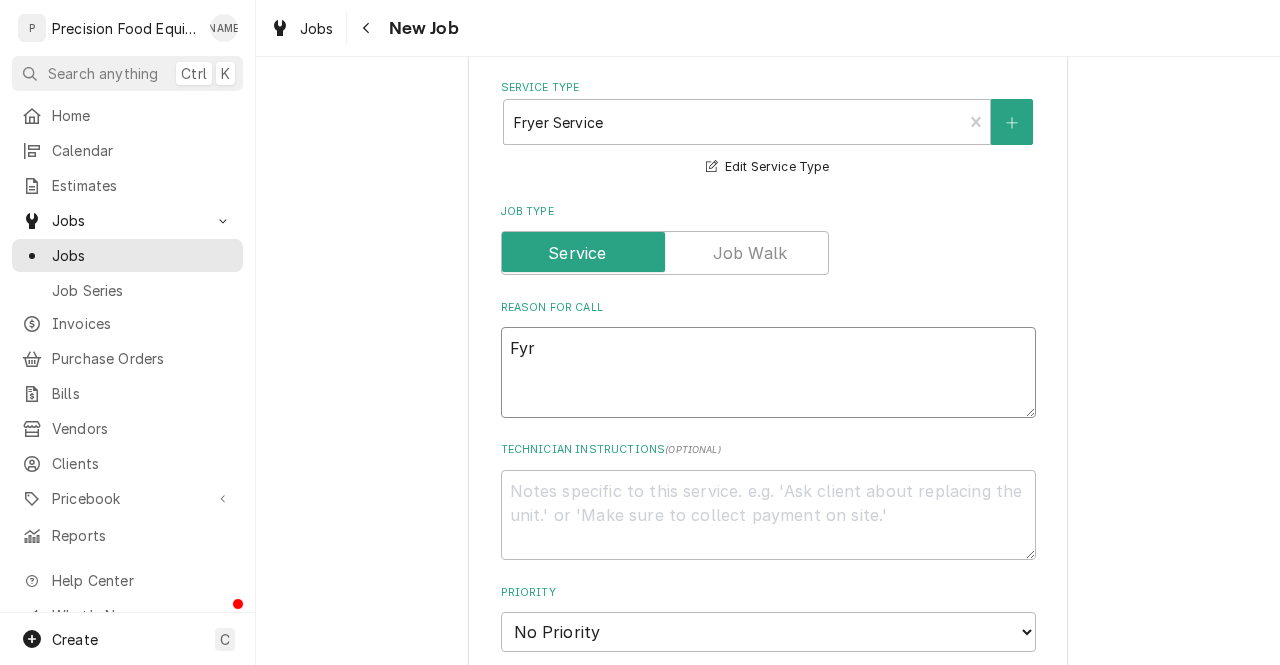 type on "x" 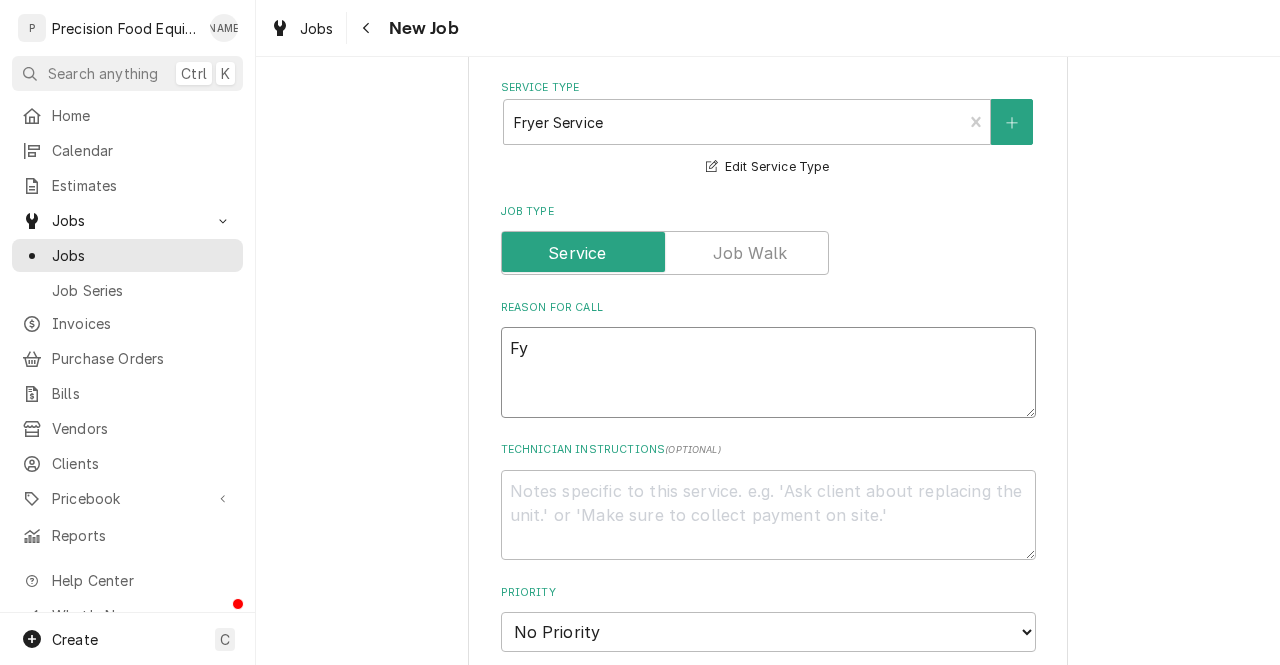type on "x" 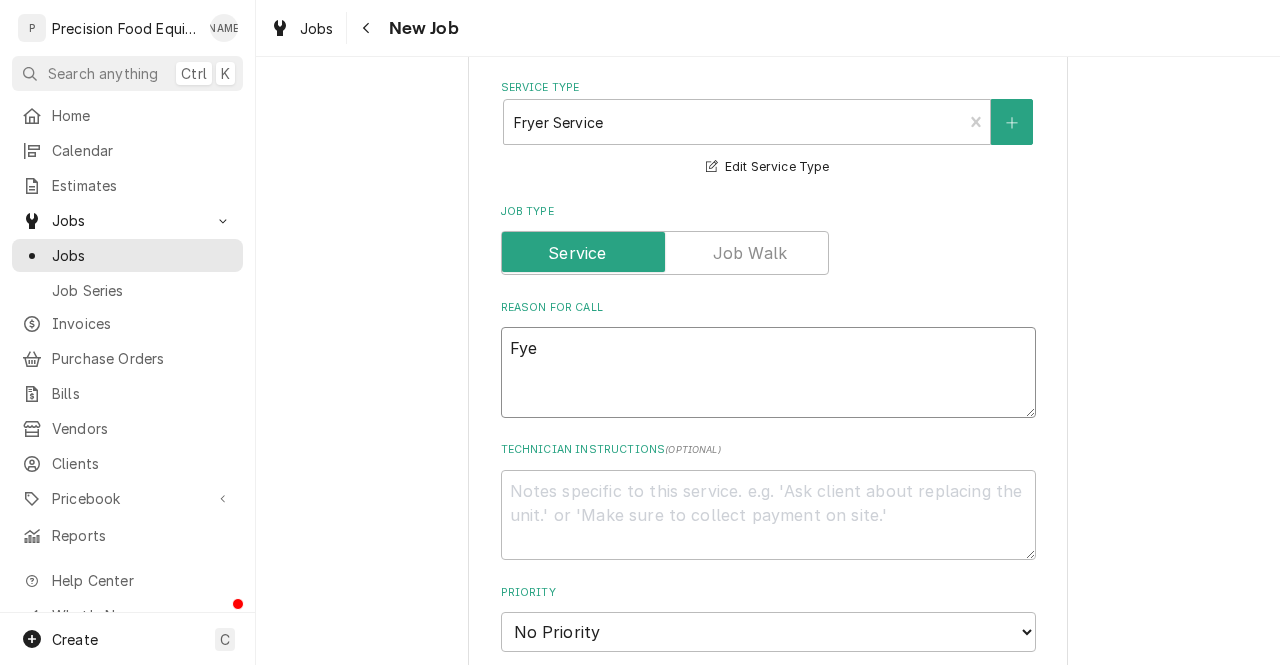 type on "x" 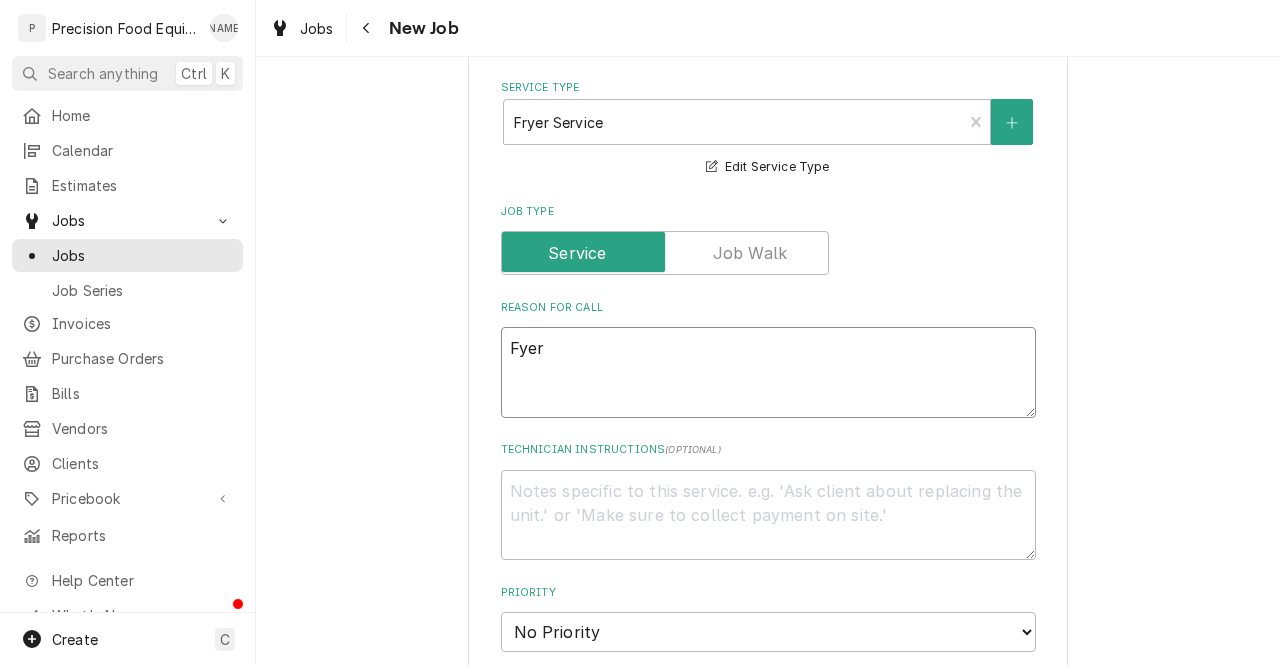 type on "x" 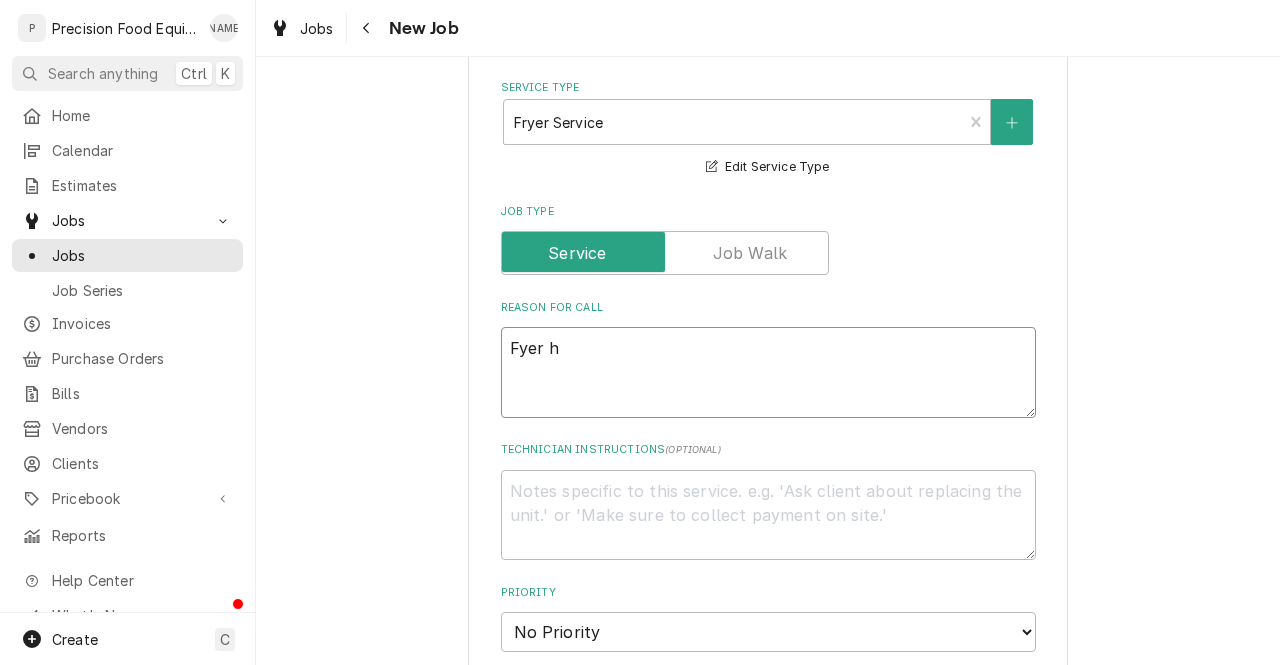 type on "x" 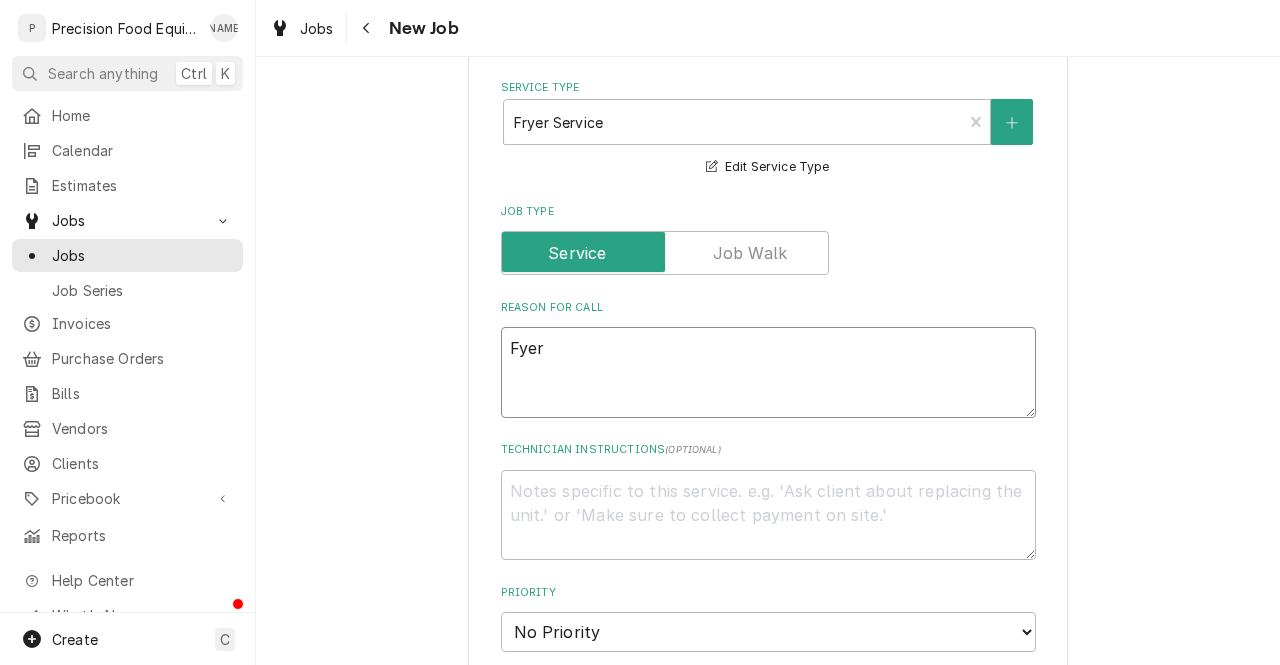type on "x" 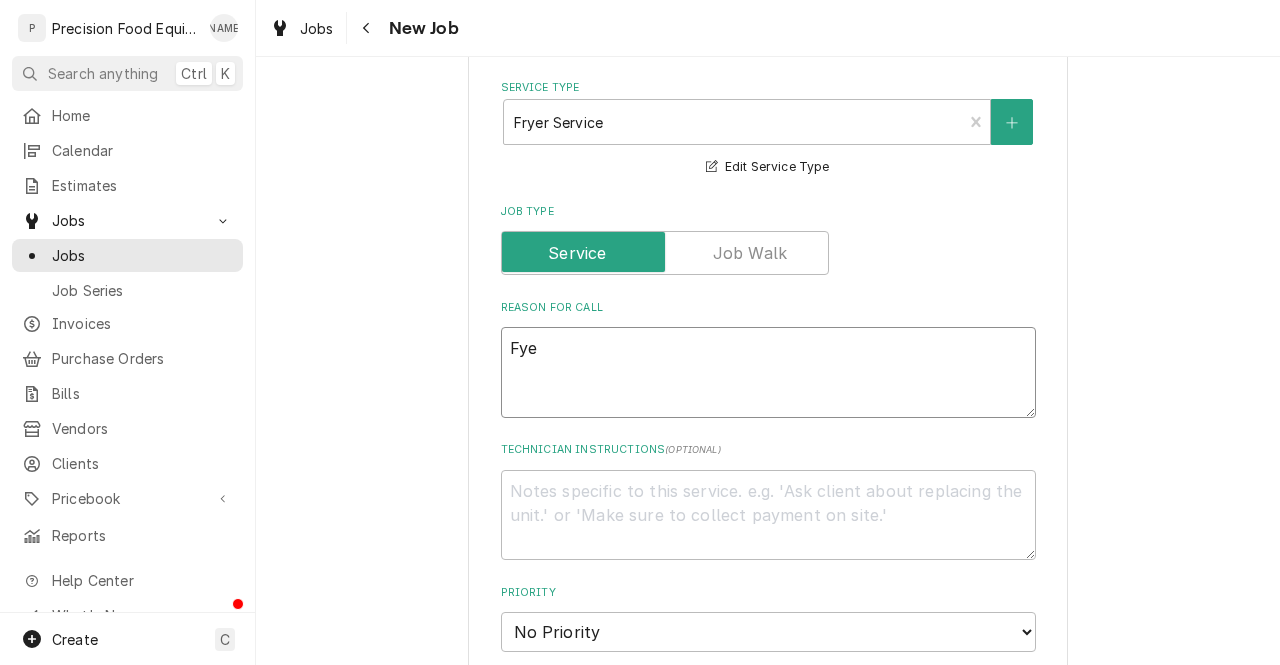 type on "x" 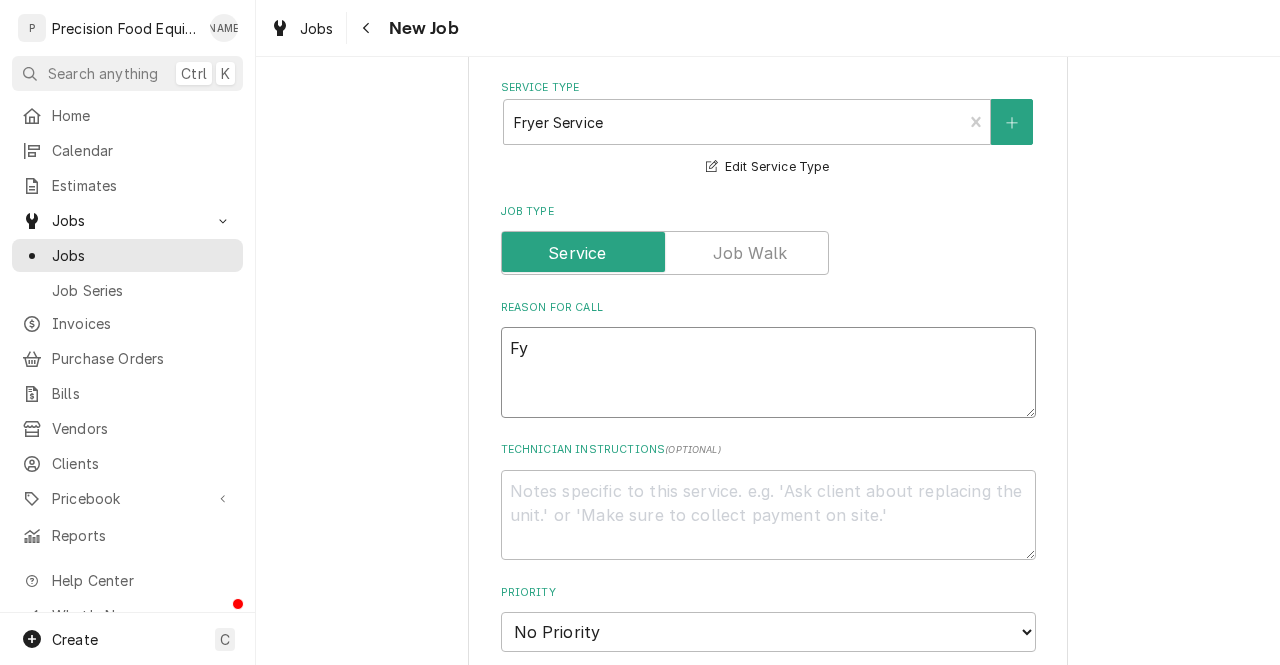 type on "x" 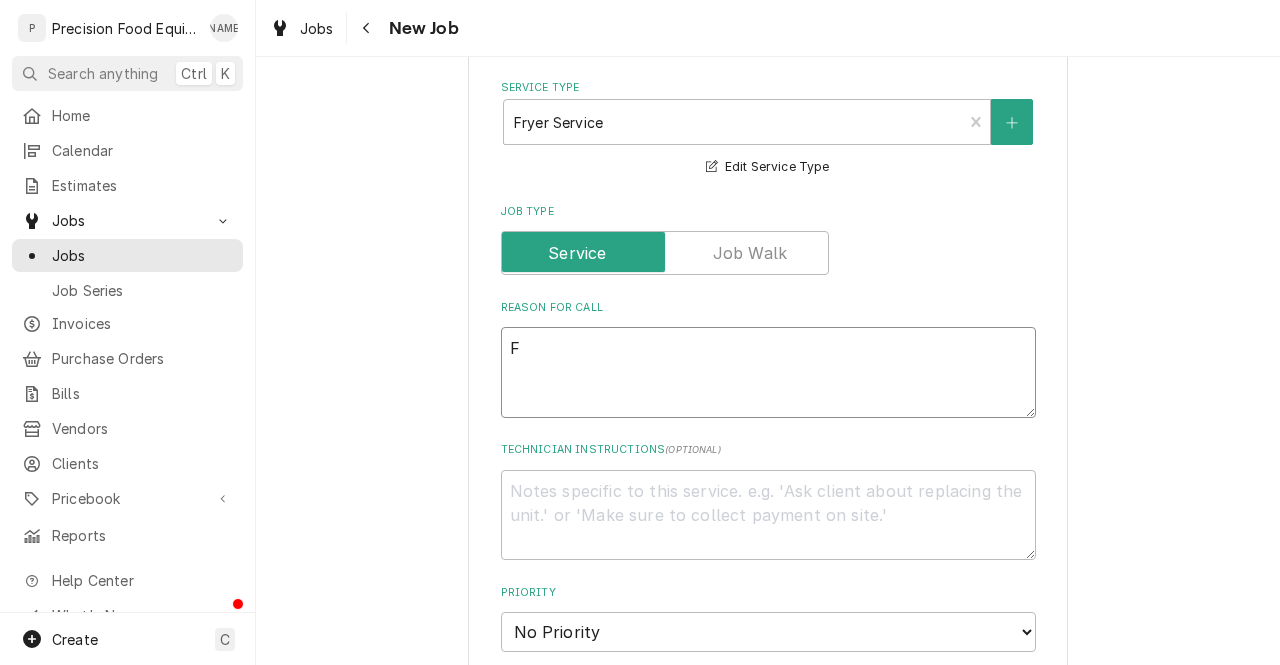 type on "x" 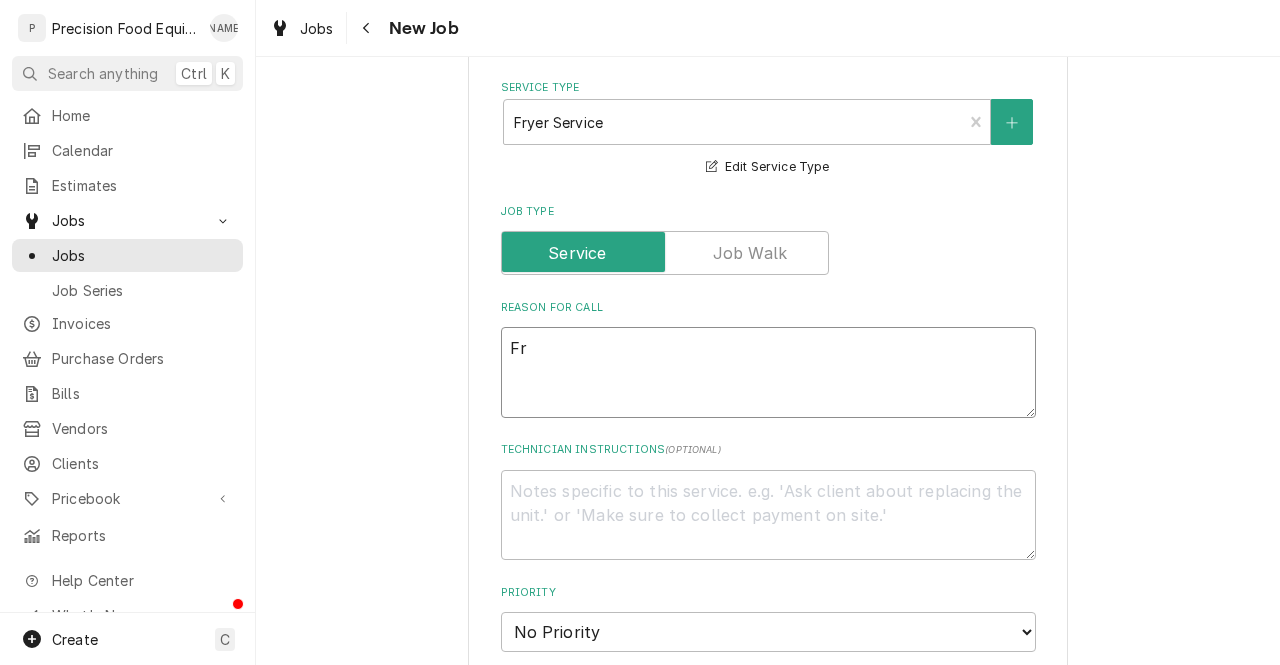 type on "x" 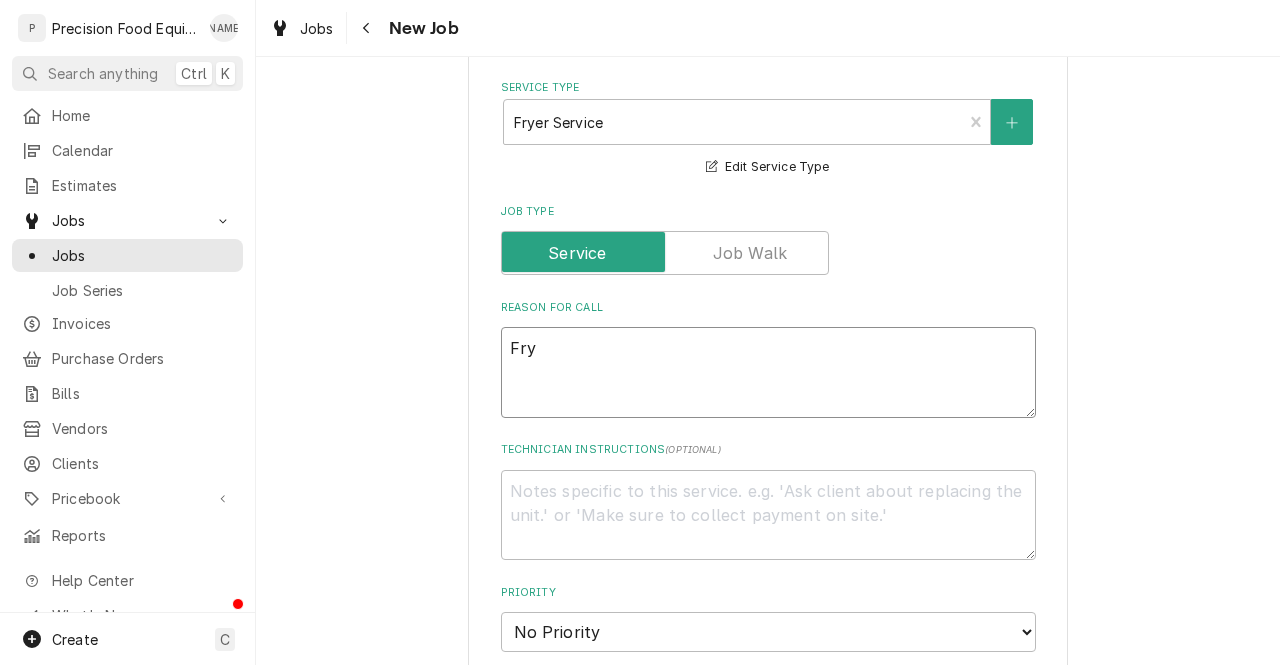 type on "x" 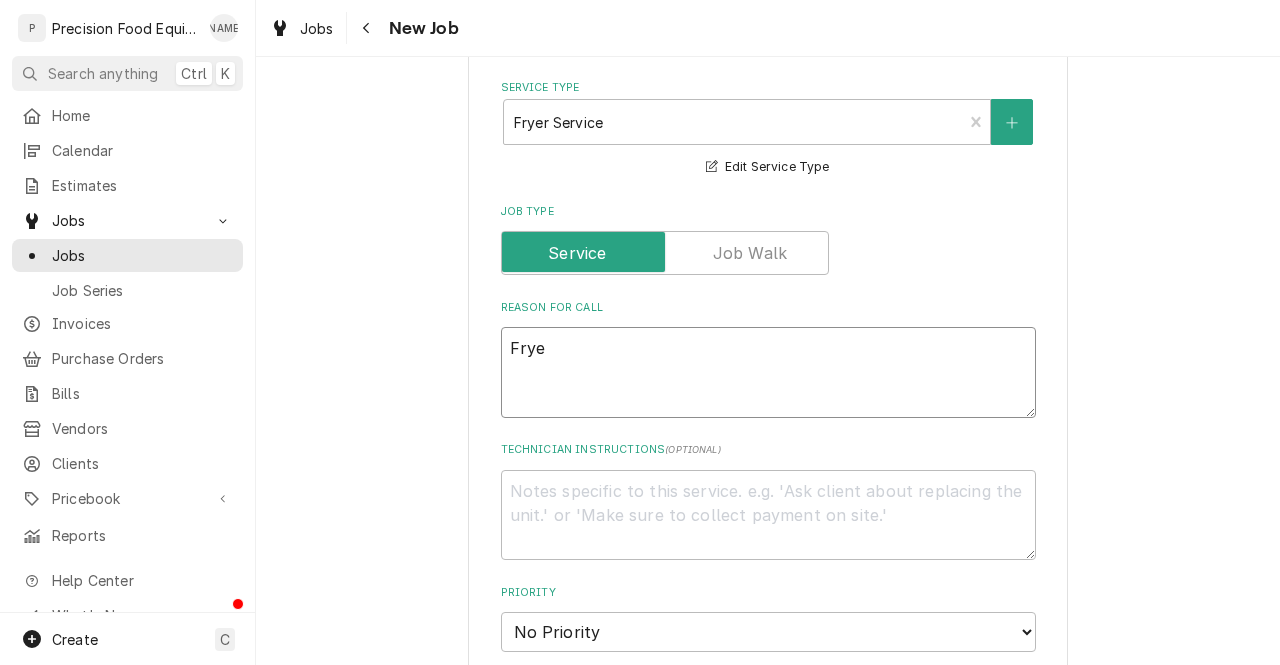 type on "x" 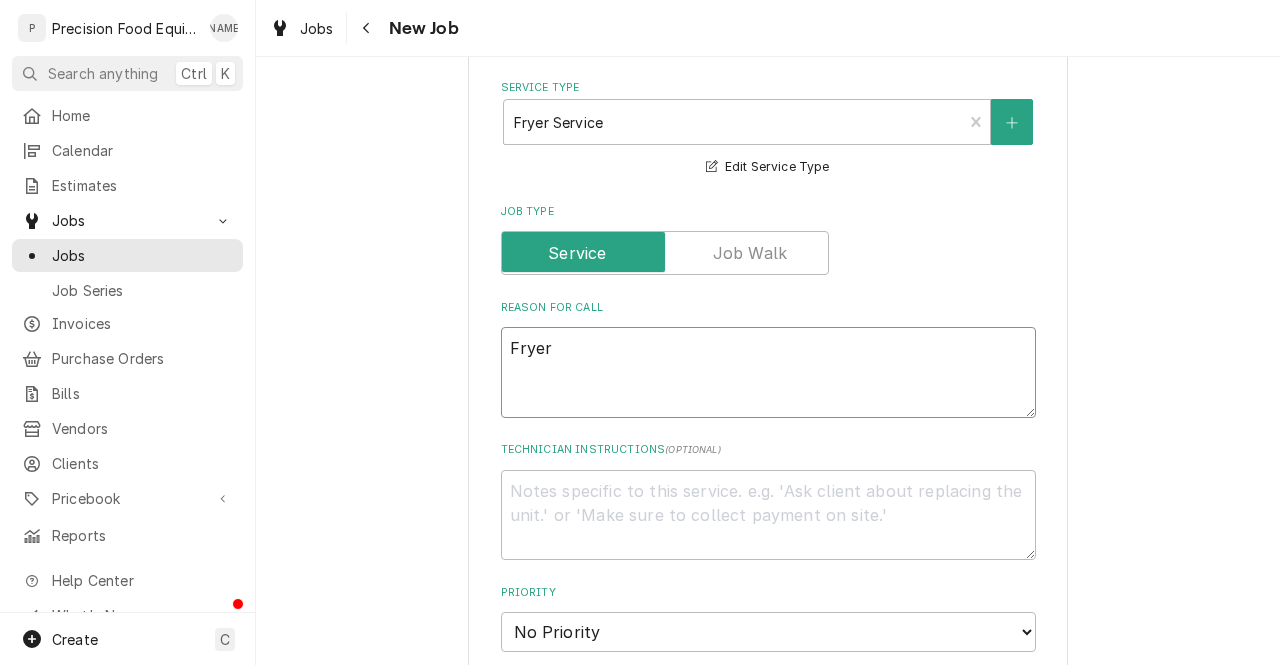 type on "x" 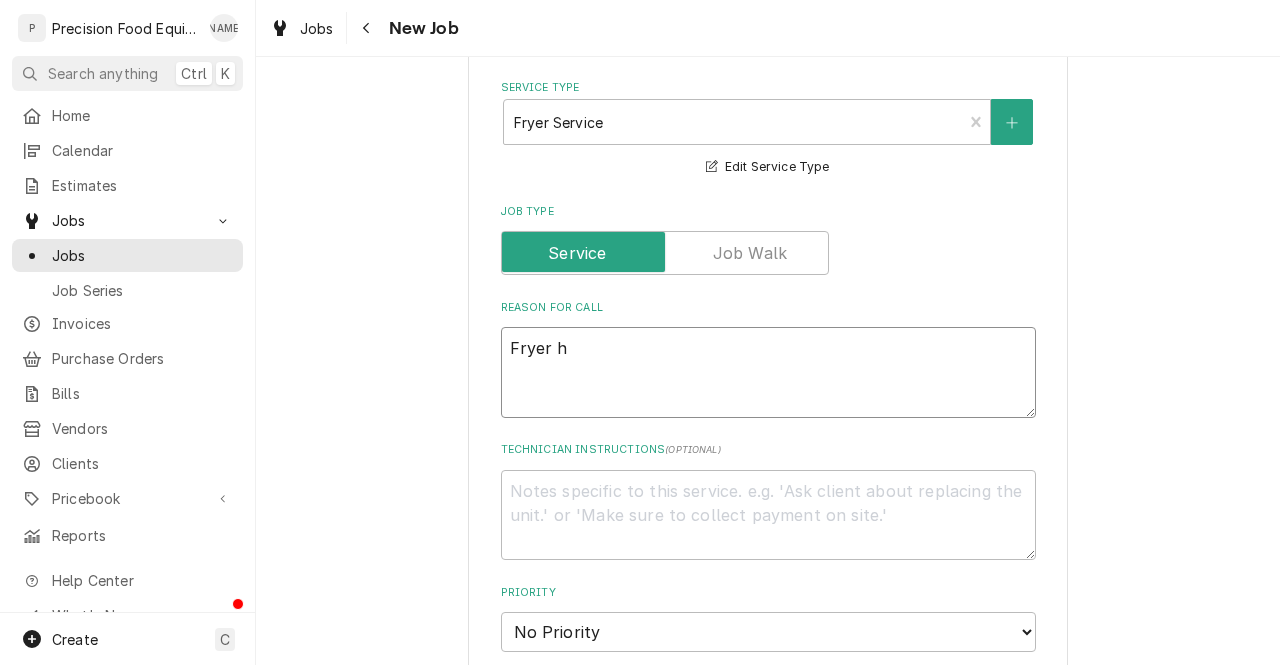 type on "Fryer ha" 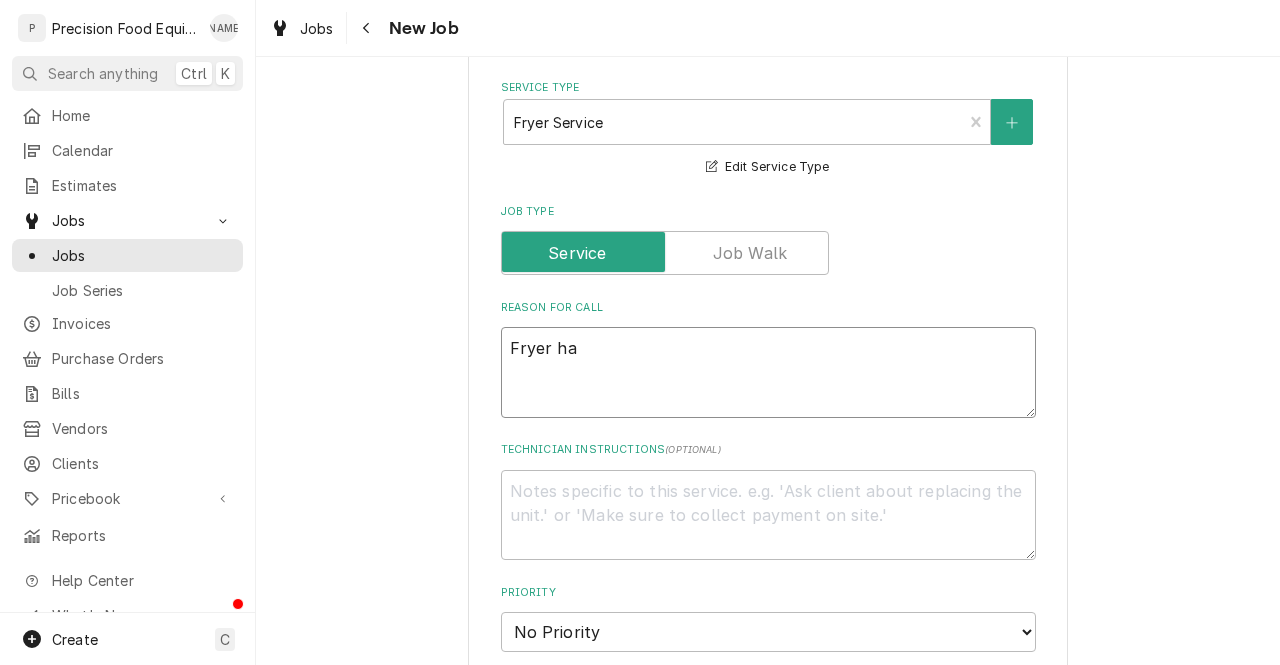 type on "x" 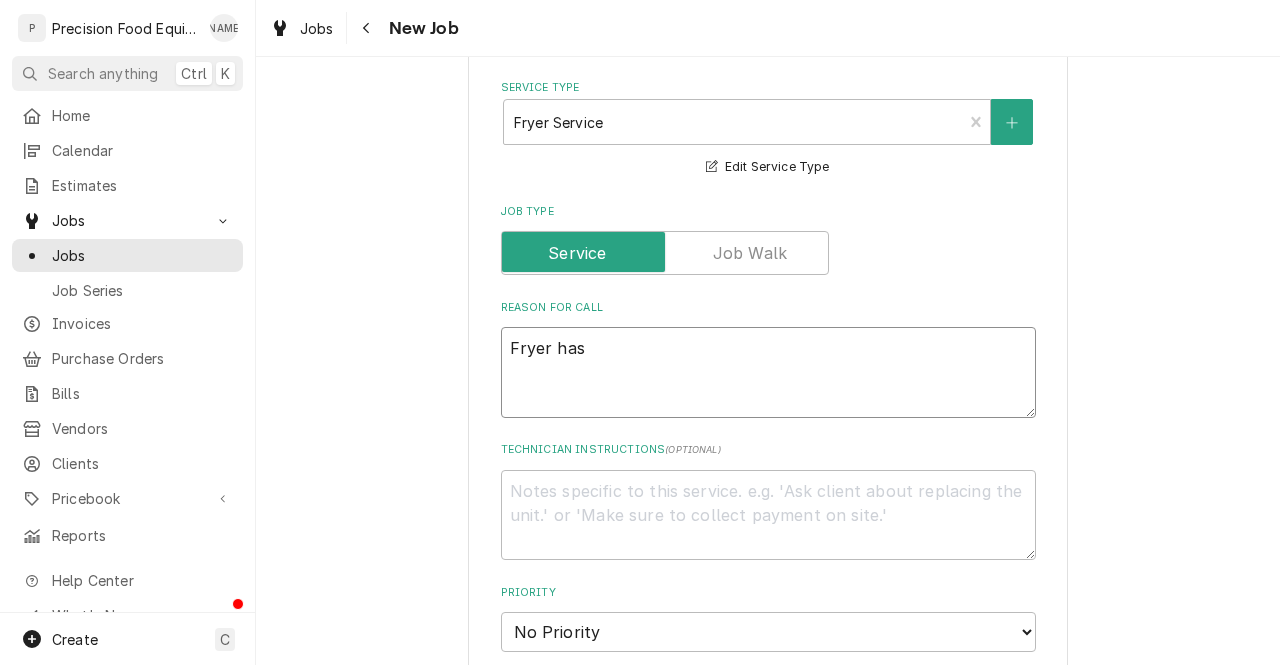 type on "x" 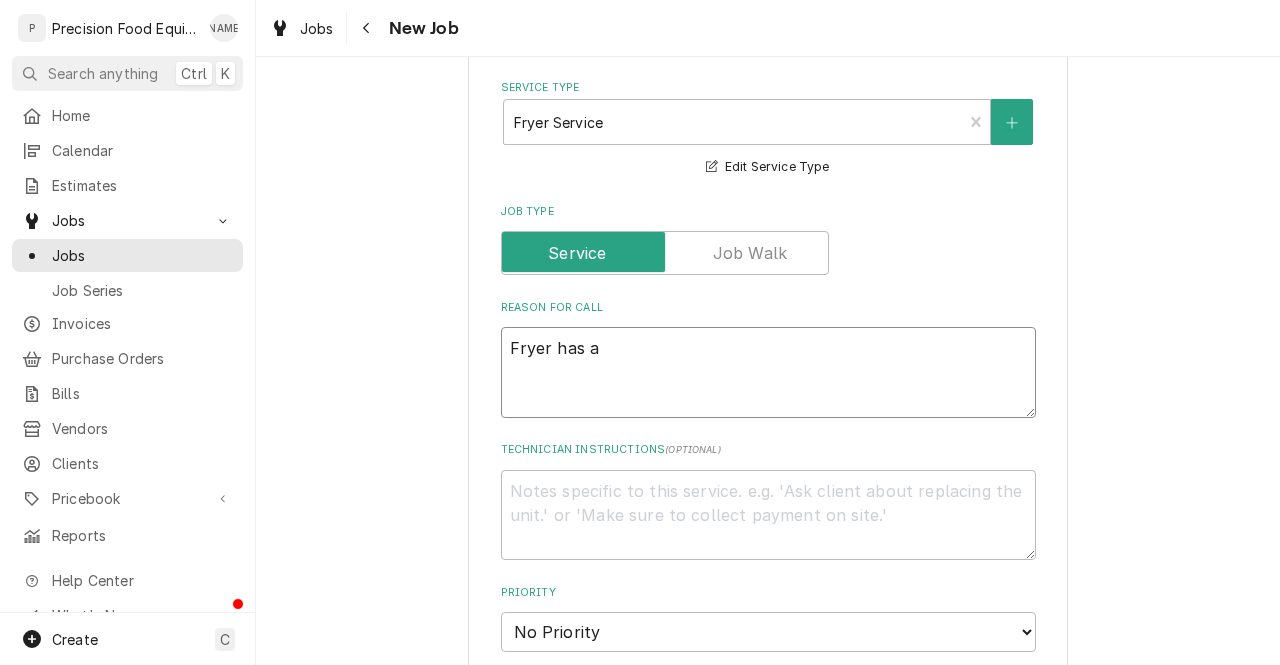 type on "x" 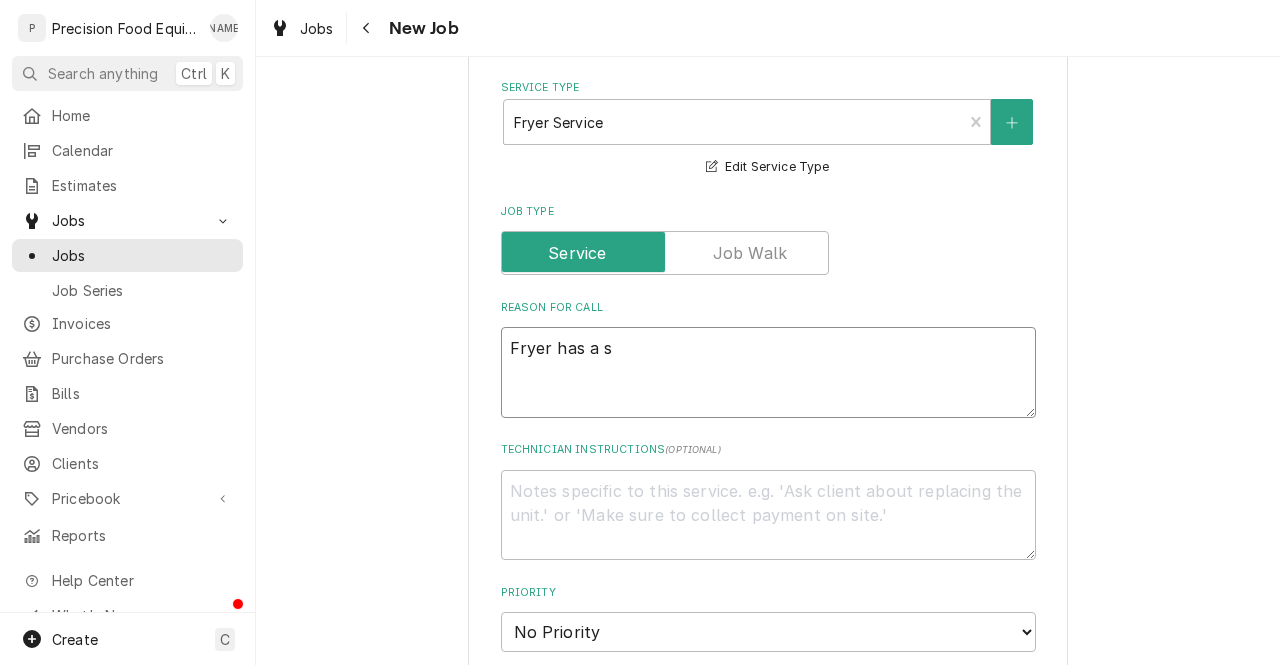type on "x" 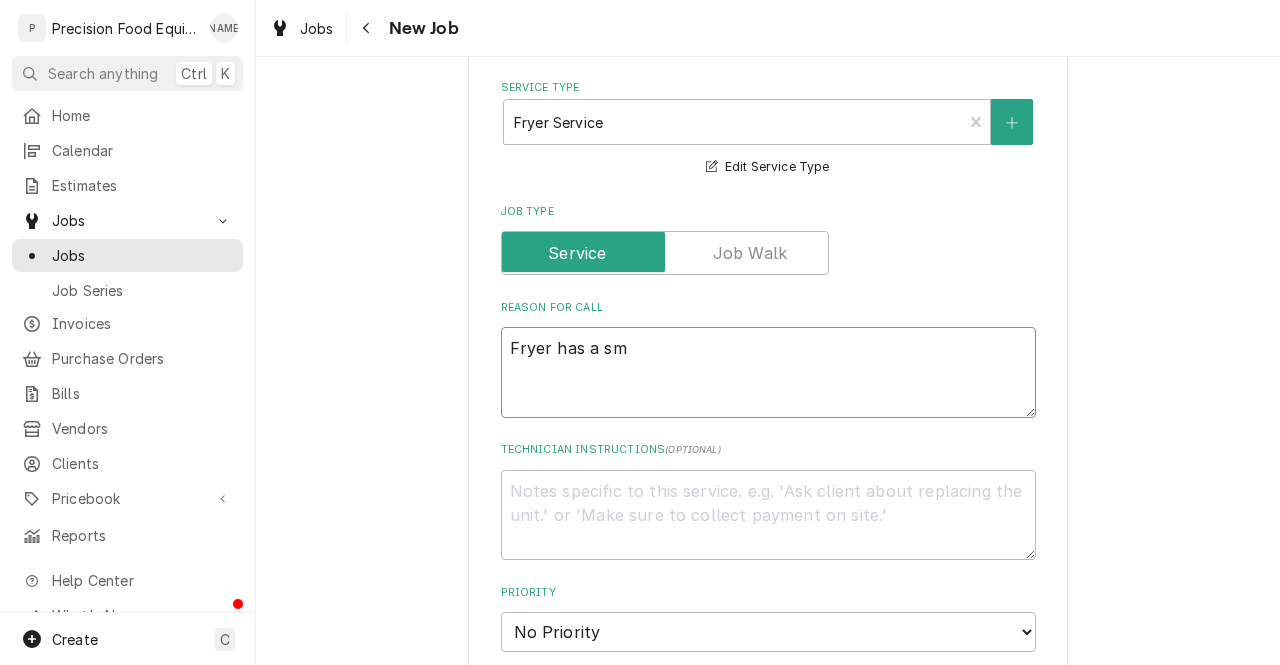 type on "x" 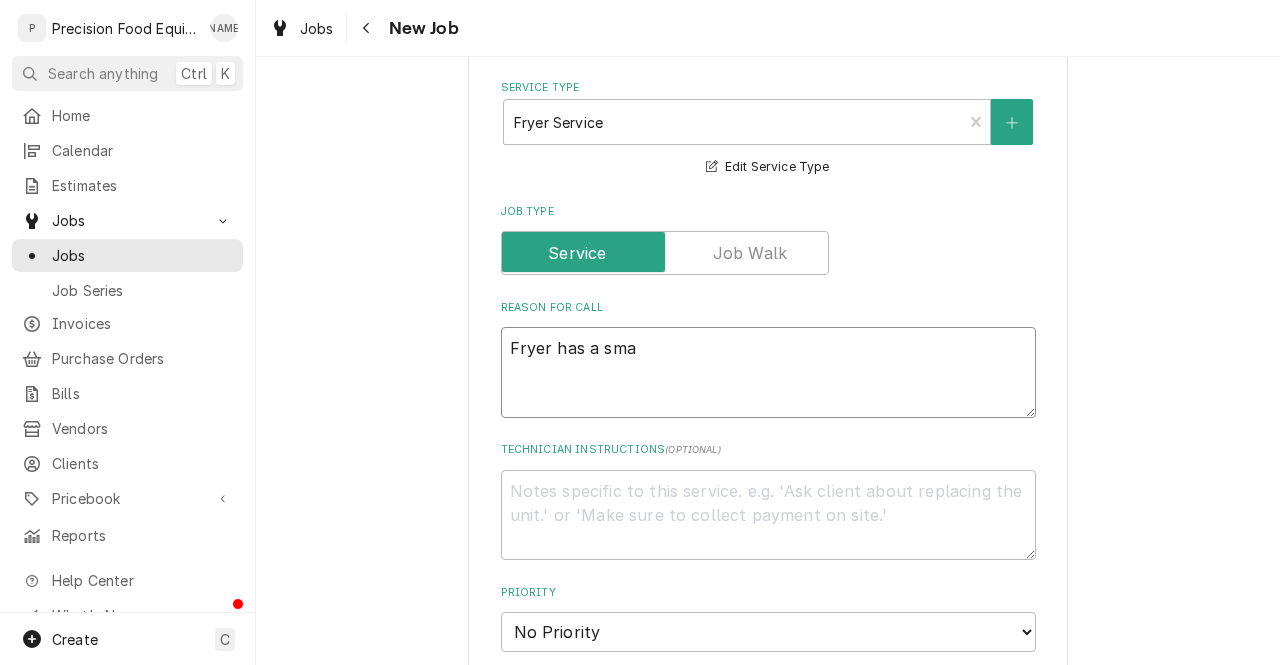 type on "x" 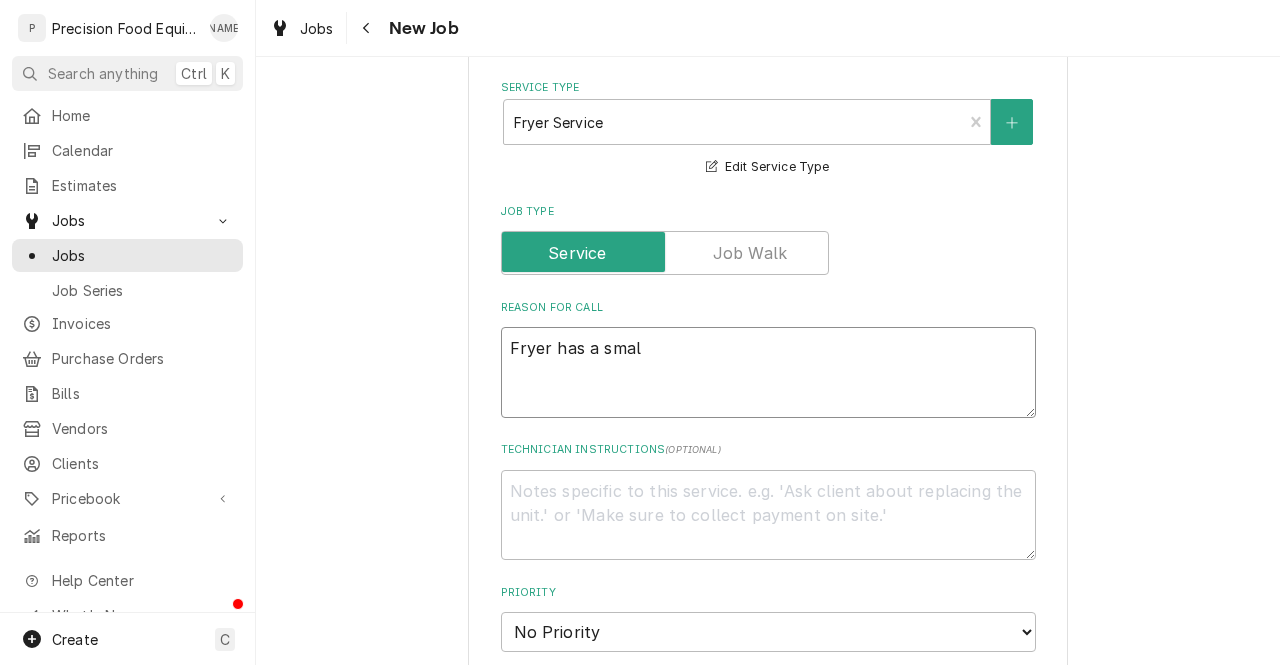 type on "x" 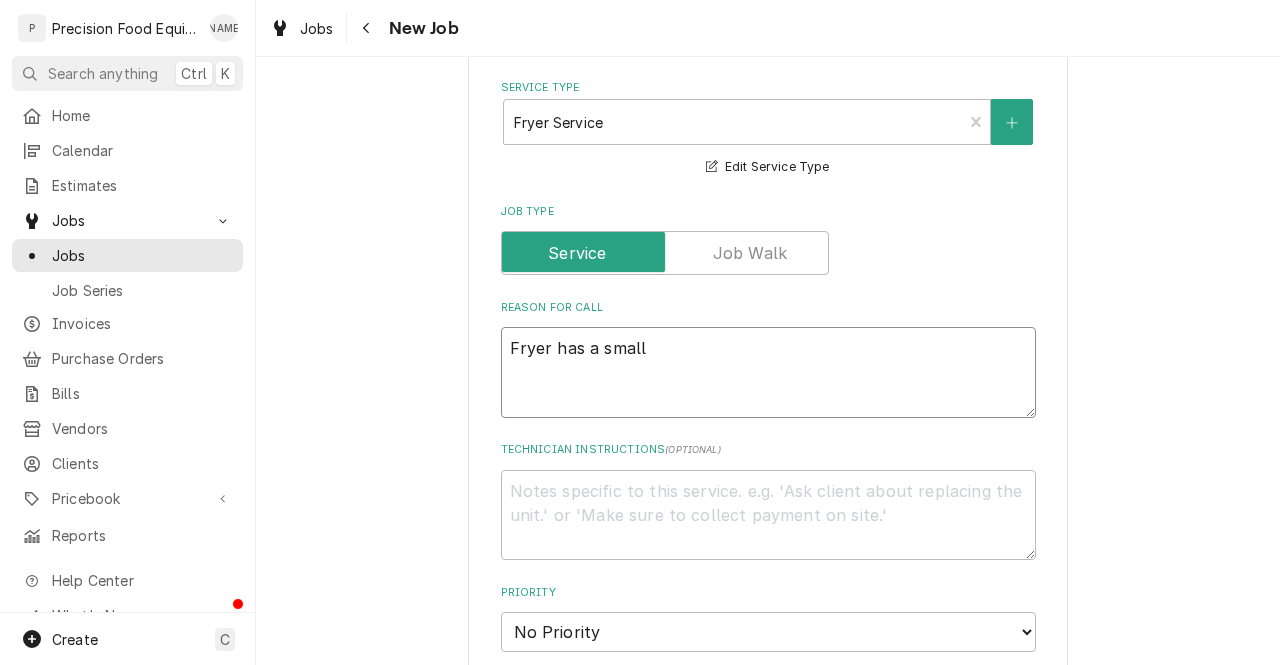 type on "x" 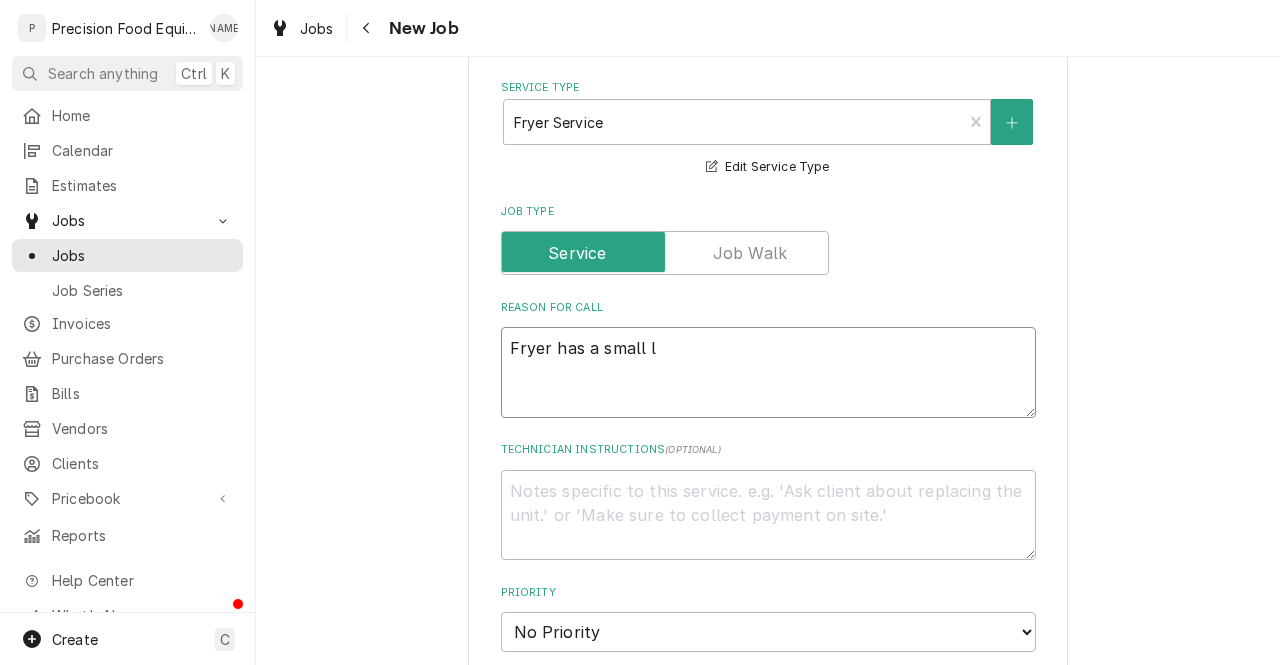 type on "x" 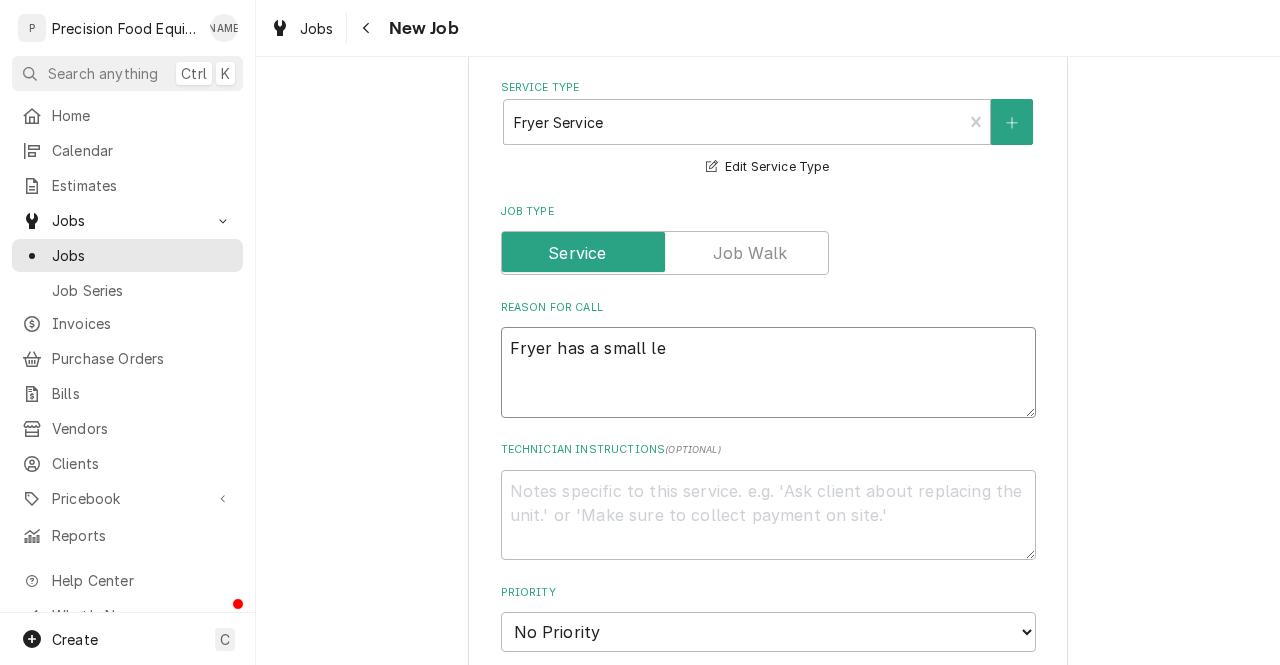 type on "Fryer has a small lea" 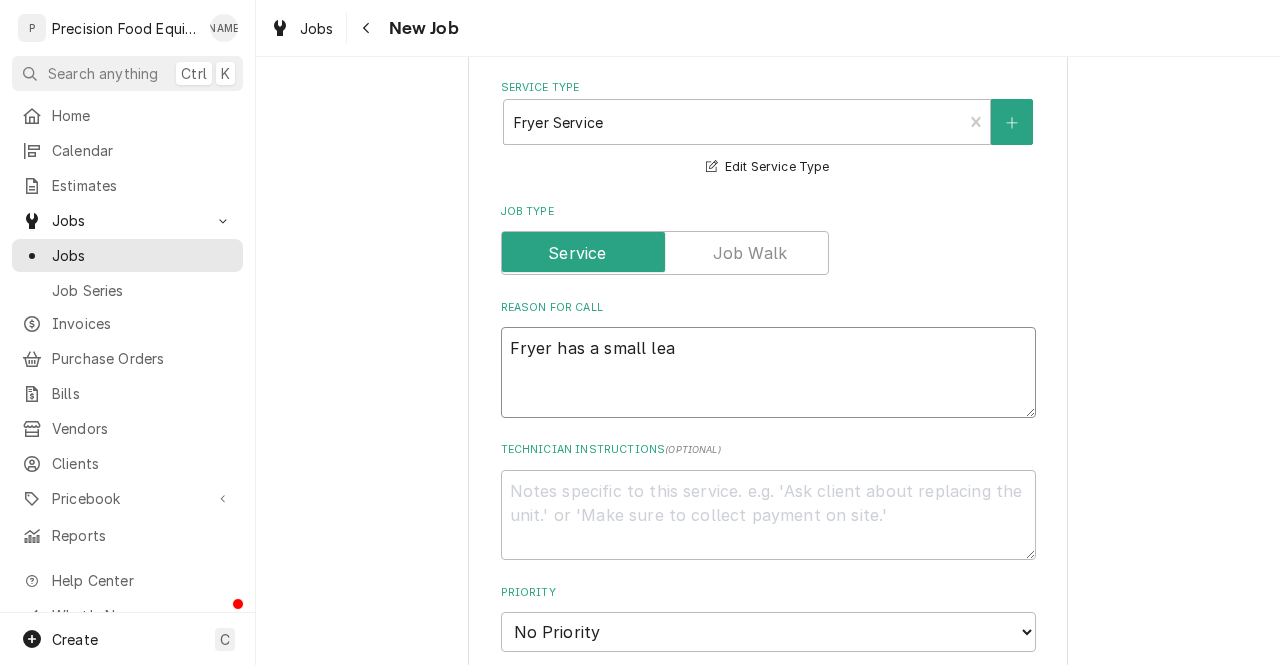 type on "x" 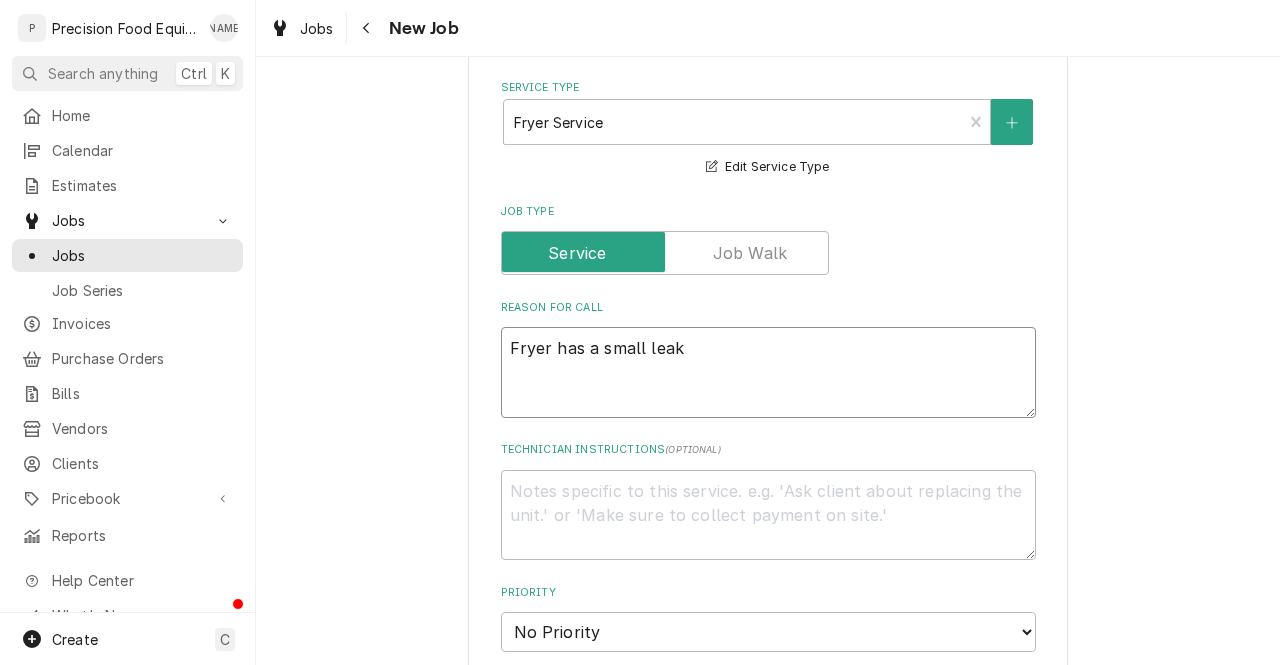 type on "x" 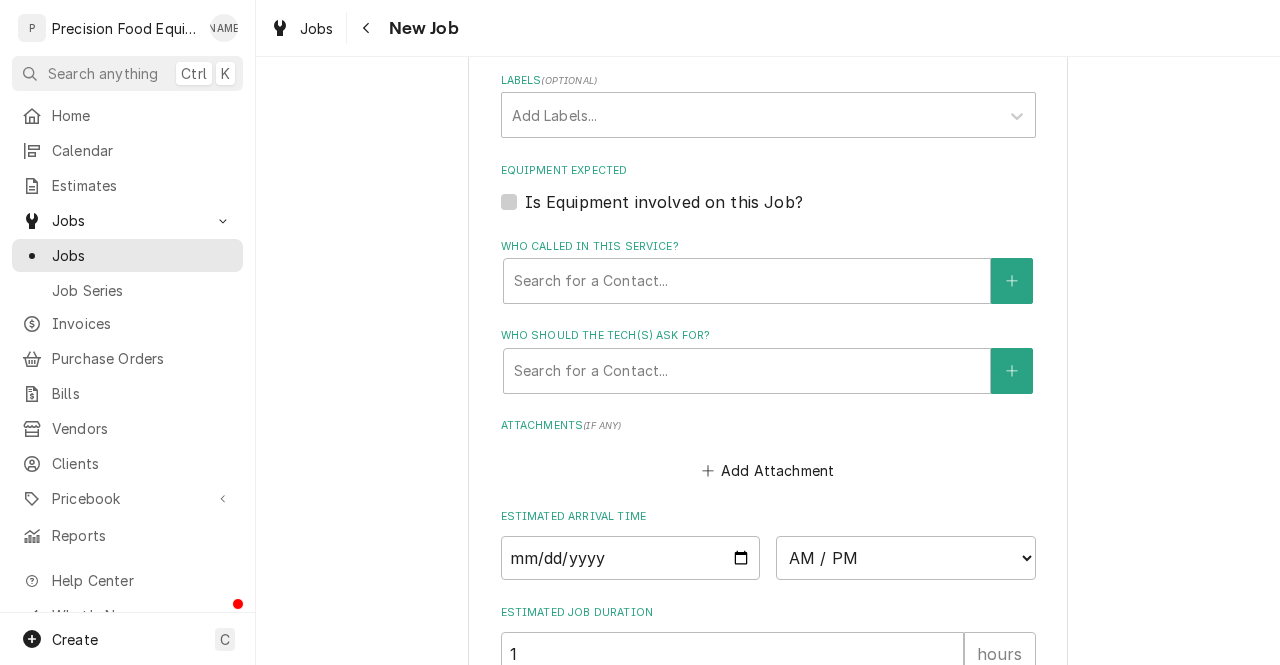 scroll, scrollTop: 1270, scrollLeft: 0, axis: vertical 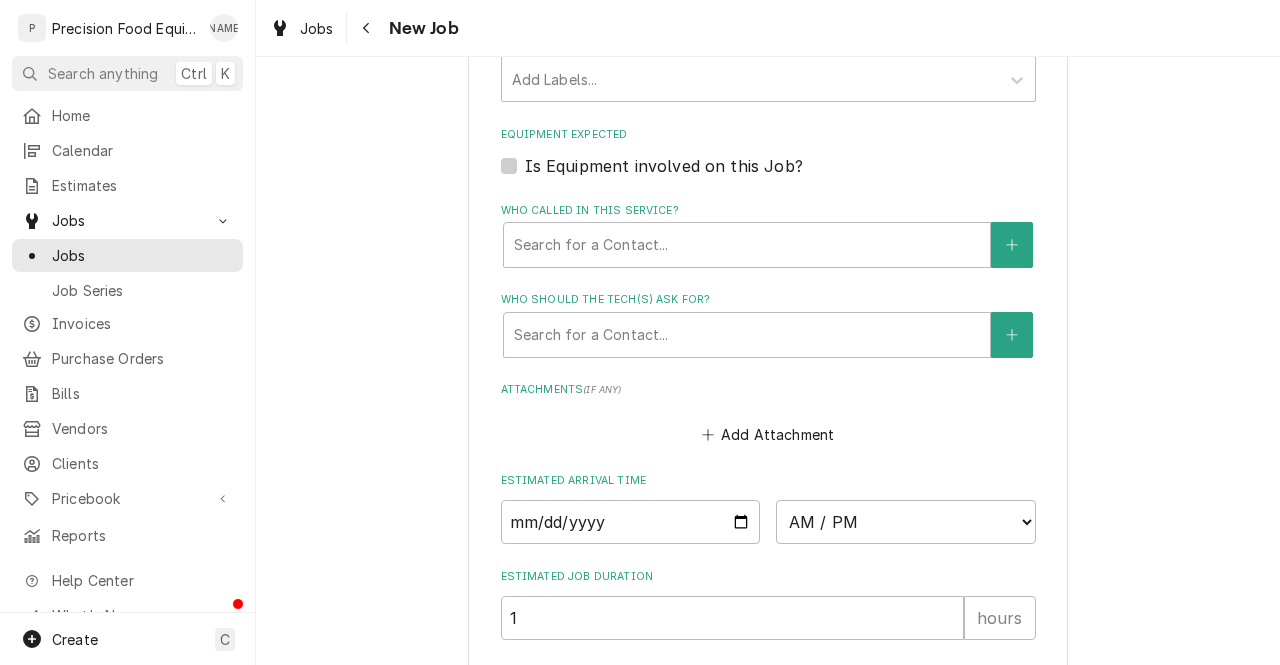 type on "Fryer has a small leak" 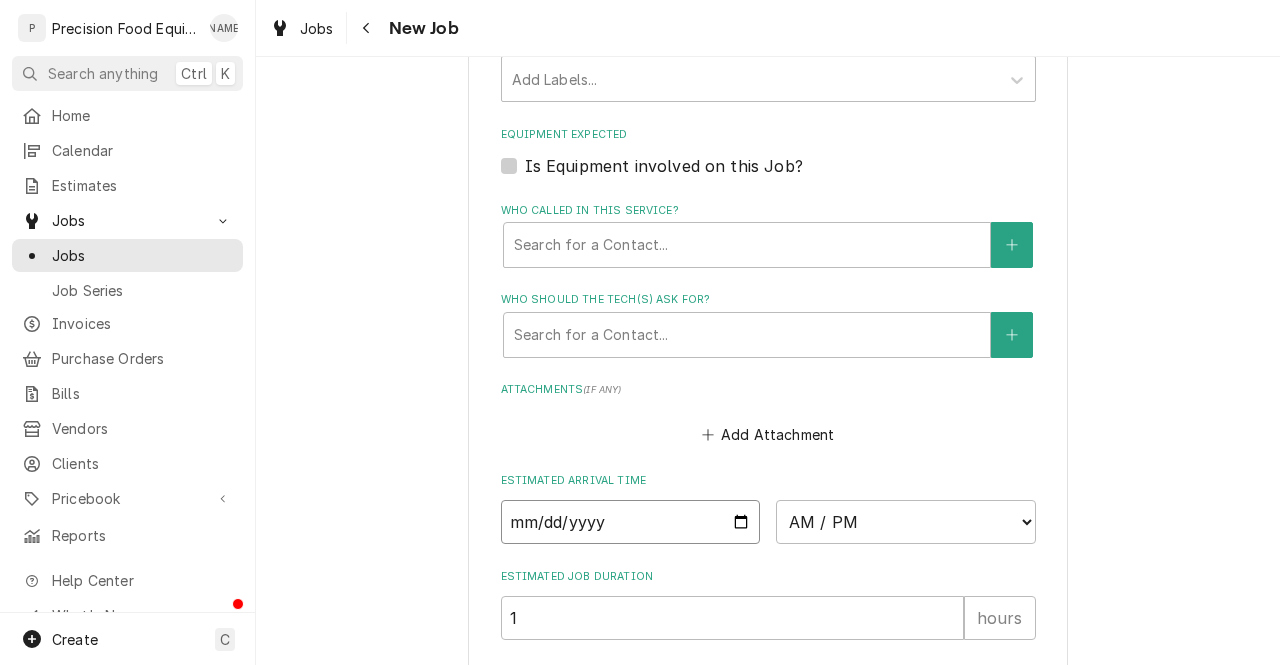 click at bounding box center [631, 522] 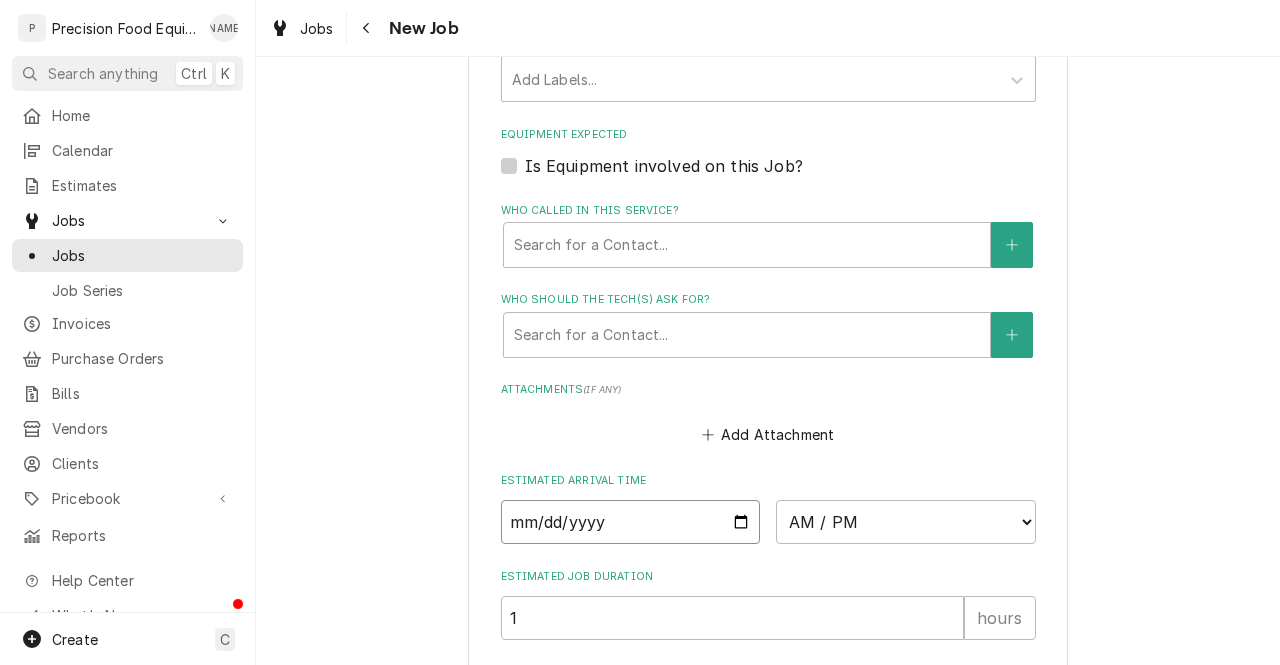 type on "2025-08-08" 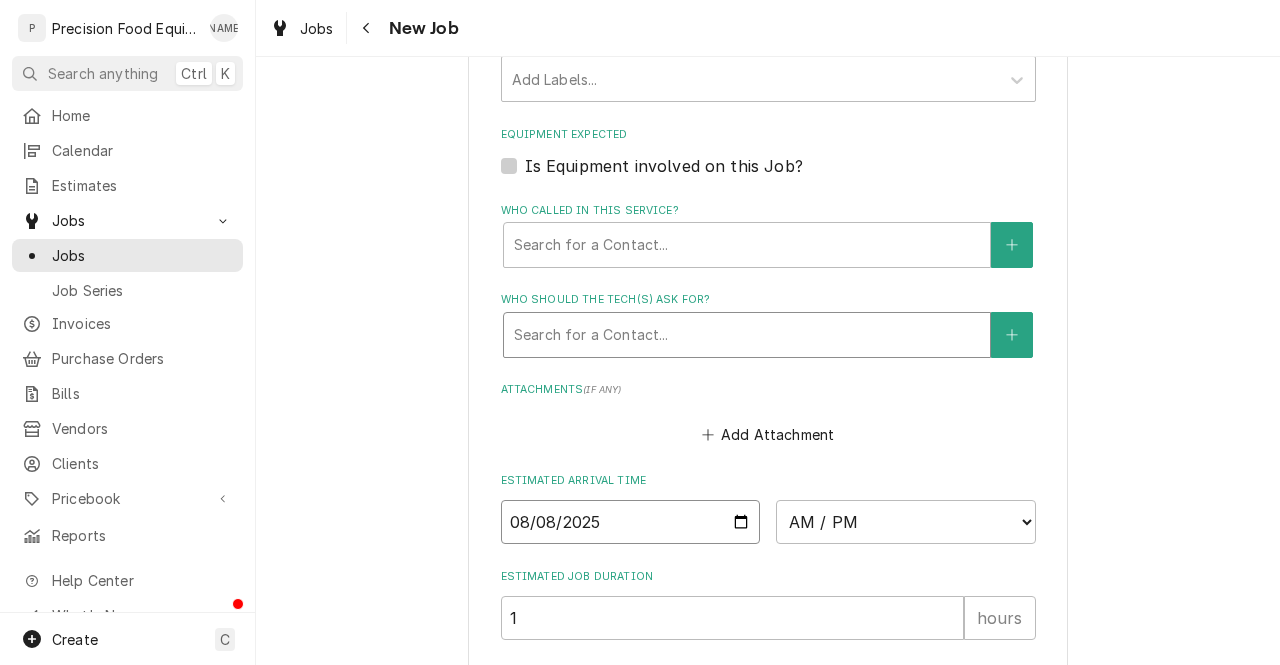 type on "x" 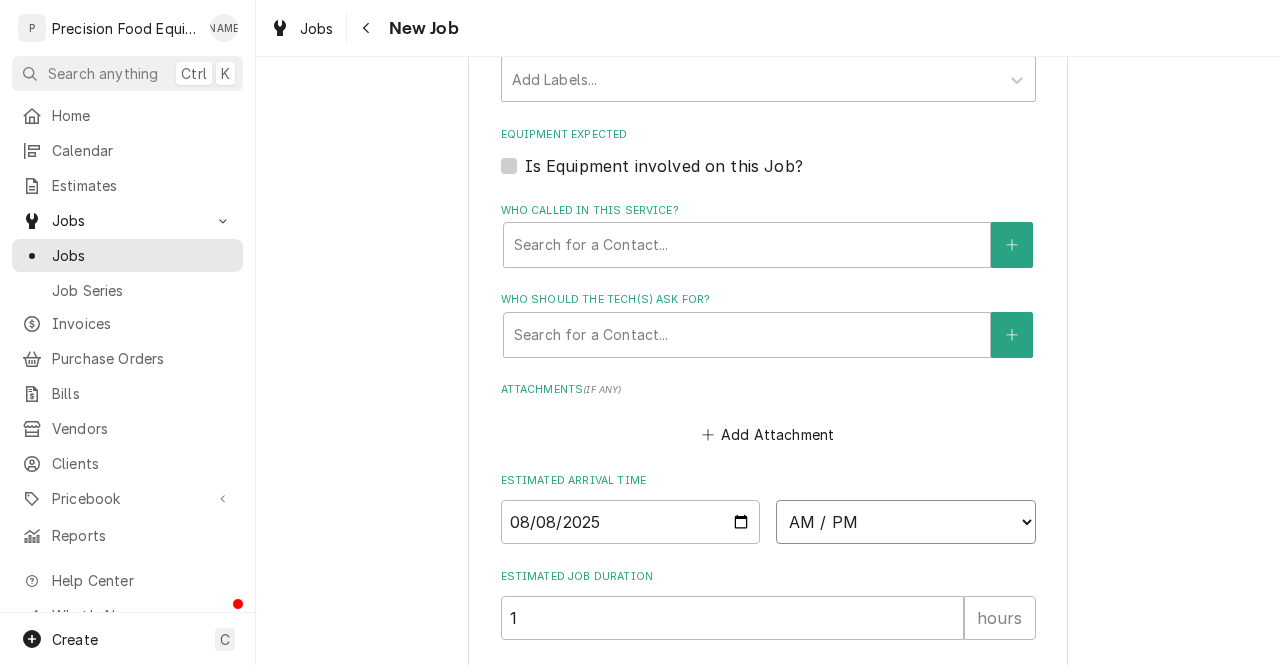 click on "AM / PM 6:00 AM 6:15 AM 6:30 AM 6:45 AM 7:00 AM 7:15 AM 7:30 AM 7:45 AM 8:00 AM 8:15 AM 8:30 AM 8:45 AM 9:00 AM 9:15 AM 9:30 AM 9:45 AM 10:00 AM 10:15 AM 10:30 AM 10:45 AM 11:00 AM 11:15 AM 11:30 AM 11:45 AM 12:00 PM 12:15 PM 12:30 PM 12:45 PM 1:00 PM 1:15 PM 1:30 PM 1:45 PM 2:00 PM 2:15 PM 2:30 PM 2:45 PM 3:00 PM 3:15 PM 3:30 PM 3:45 PM 4:00 PM 4:15 PM 4:30 PM 4:45 PM 5:00 PM 5:15 PM 5:30 PM 5:45 PM 6:00 PM 6:15 PM 6:30 PM 6:45 PM 7:00 PM 7:15 PM 7:30 PM 7:45 PM 8:00 PM 8:15 PM 8:30 PM 8:45 PM 9:00 PM 9:15 PM 9:30 PM 9:45 PM 10:00 PM 10:15 PM 10:30 PM 10:45 PM 11:00 PM 11:15 PM 11:30 PM 11:45 PM 12:00 AM 12:15 AM 12:30 AM 12:45 AM 1:00 AM 1:15 AM 1:30 AM 1:45 AM 2:00 AM 2:15 AM 2:30 AM 2:45 AM 3:00 AM 3:15 AM 3:30 AM 3:45 AM 4:00 AM 4:15 AM 4:30 AM 4:45 AM 5:00 AM 5:15 AM 5:30 AM 5:45 AM" at bounding box center (906, 522) 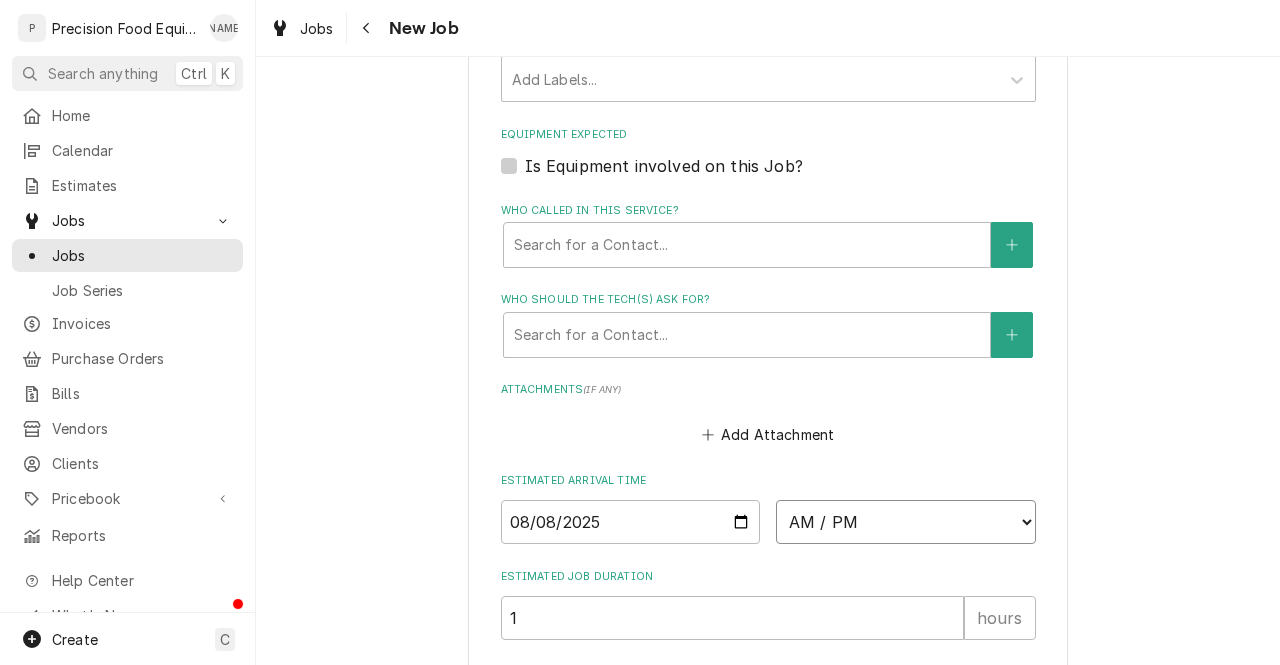 select on "09:00:00" 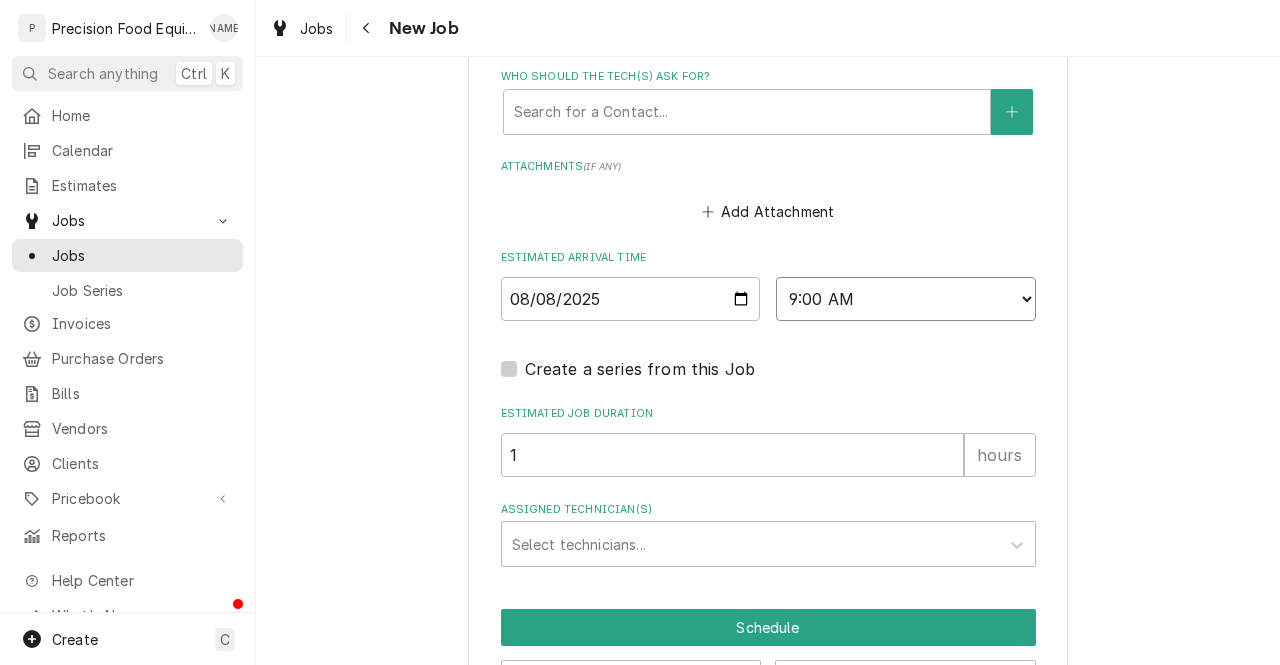 scroll, scrollTop: 1571, scrollLeft: 0, axis: vertical 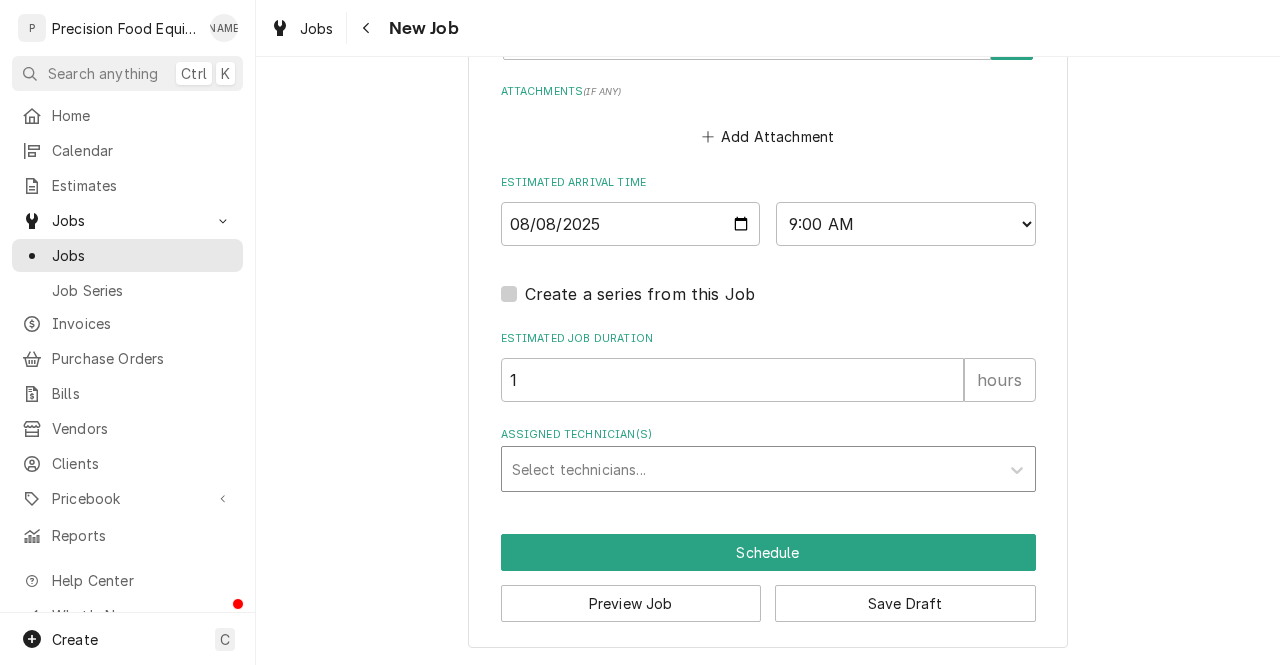 click at bounding box center [750, 469] 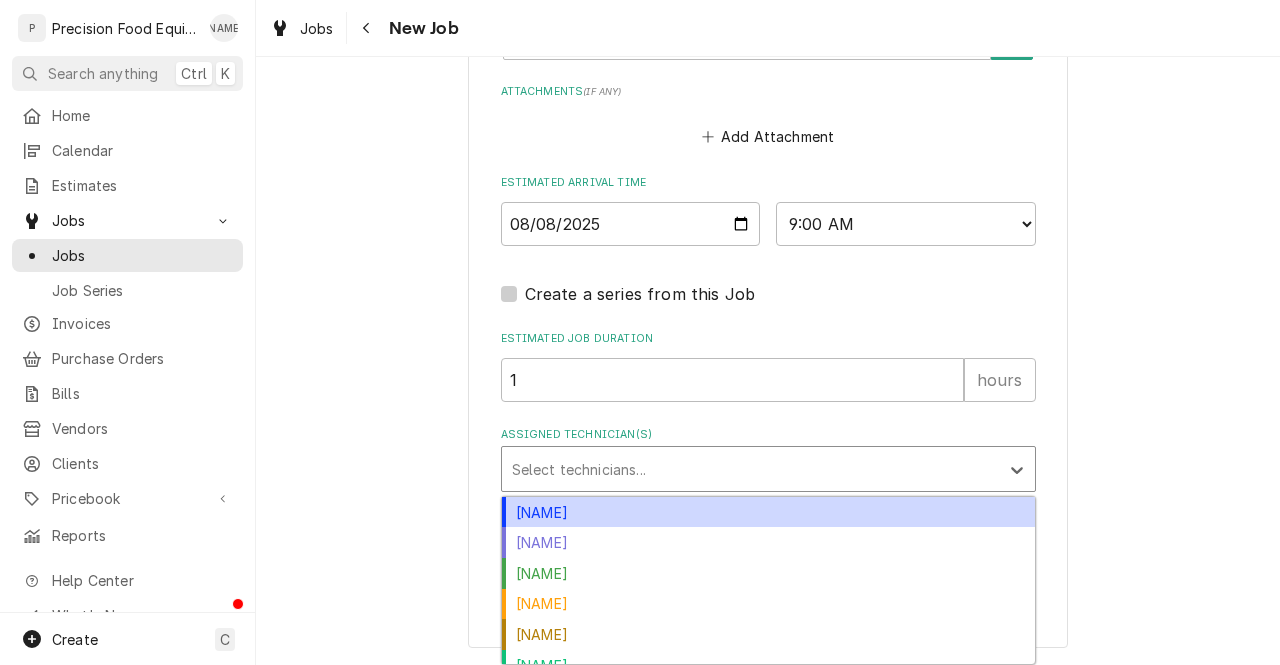 scroll, scrollTop: 46, scrollLeft: 0, axis: vertical 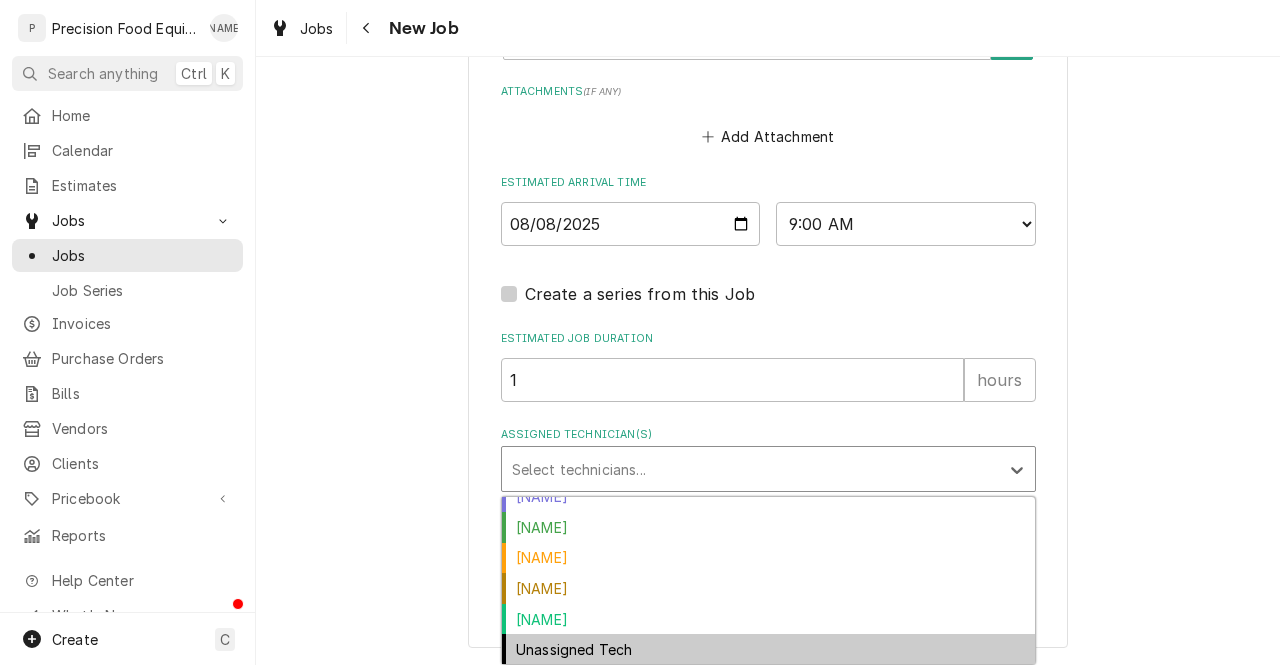 click on "Unassigned Tech" at bounding box center (768, 649) 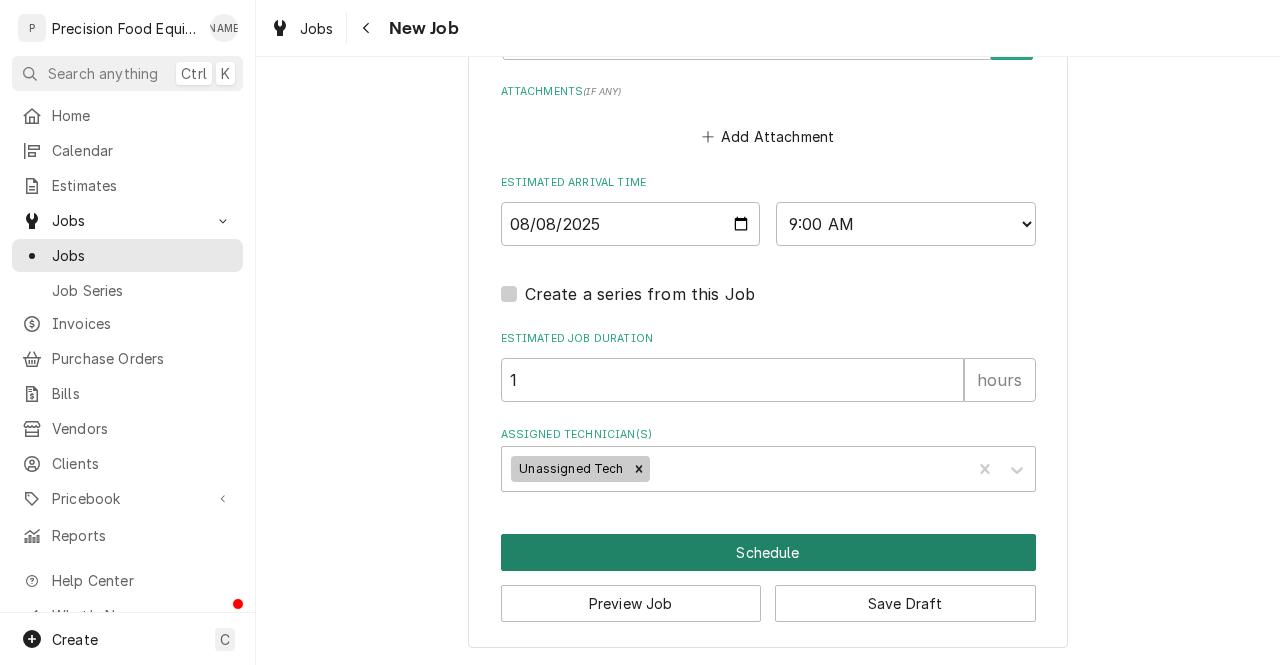 click on "Schedule" at bounding box center [768, 552] 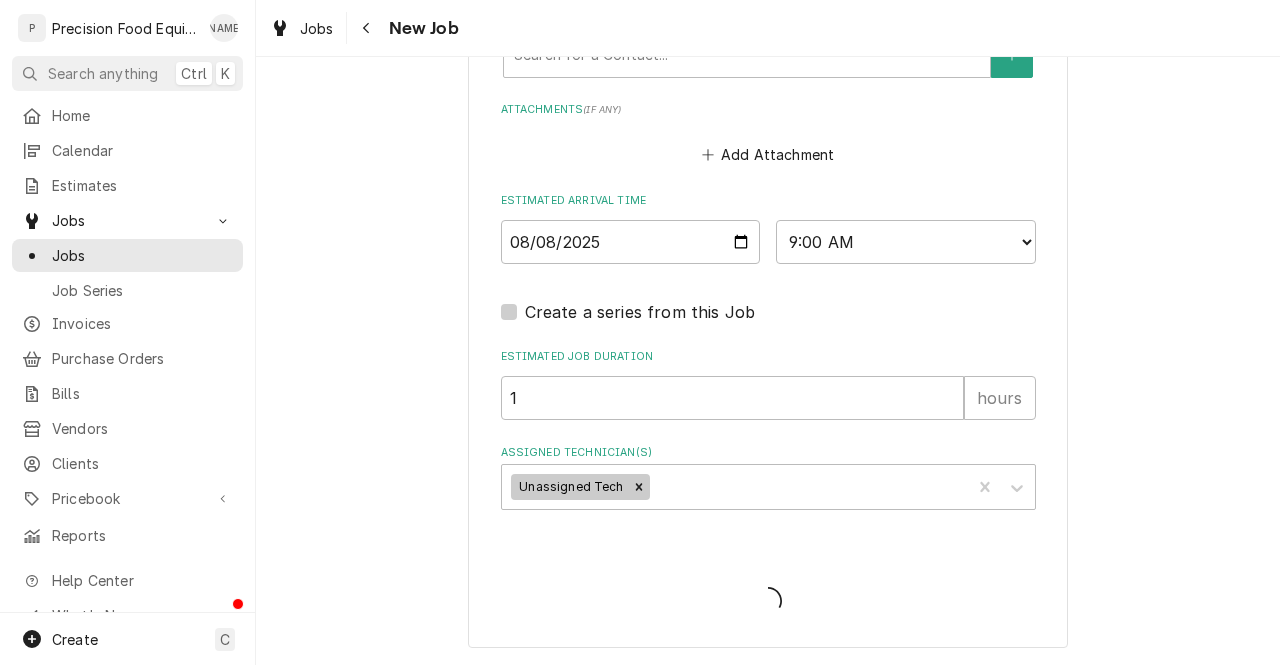 scroll, scrollTop: 1552, scrollLeft: 0, axis: vertical 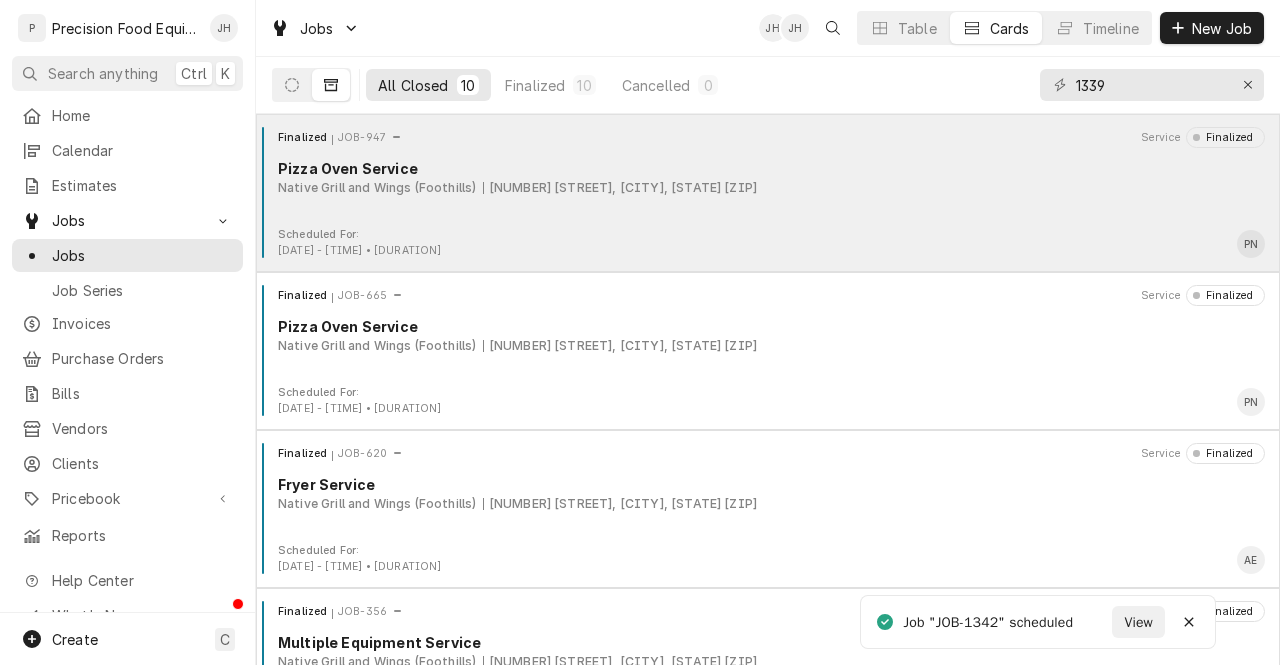 drag, startPoint x: 671, startPoint y: 345, endPoint x: 628, endPoint y: 151, distance: 198.70833 